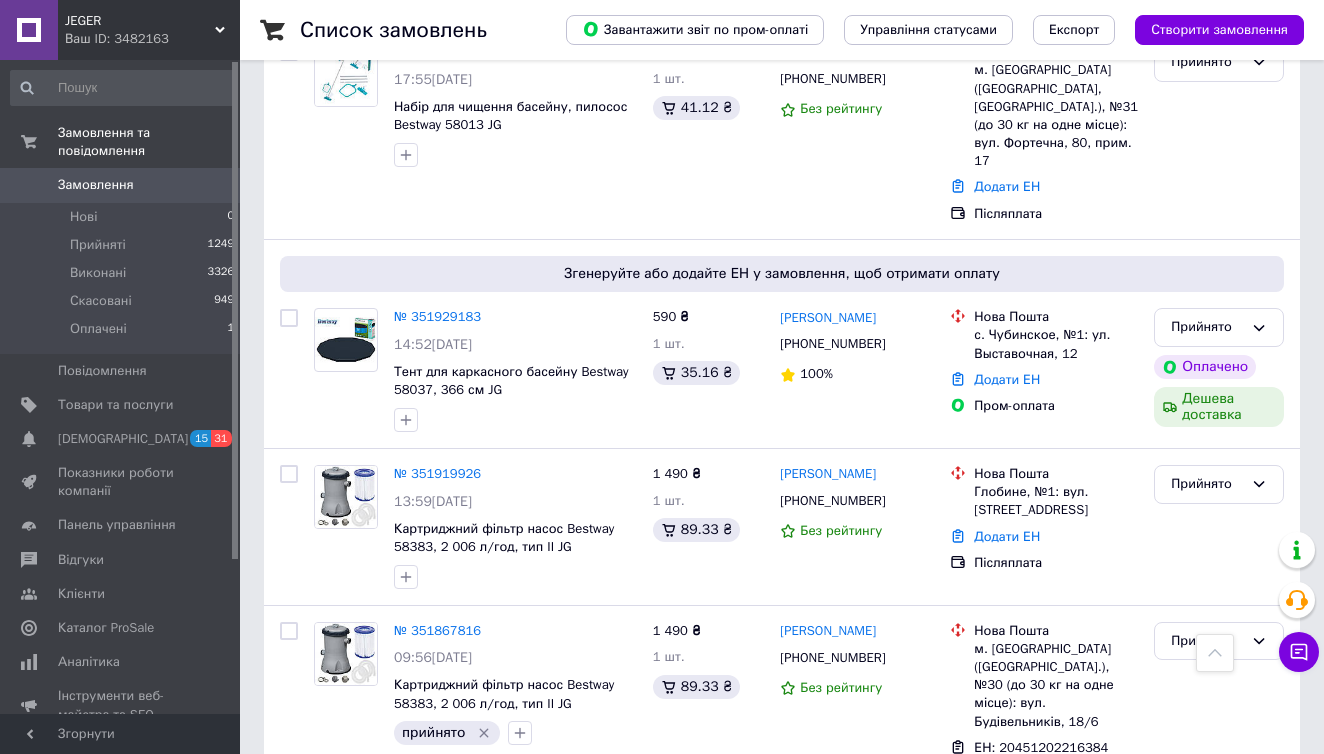 scroll, scrollTop: 672, scrollLeft: 0, axis: vertical 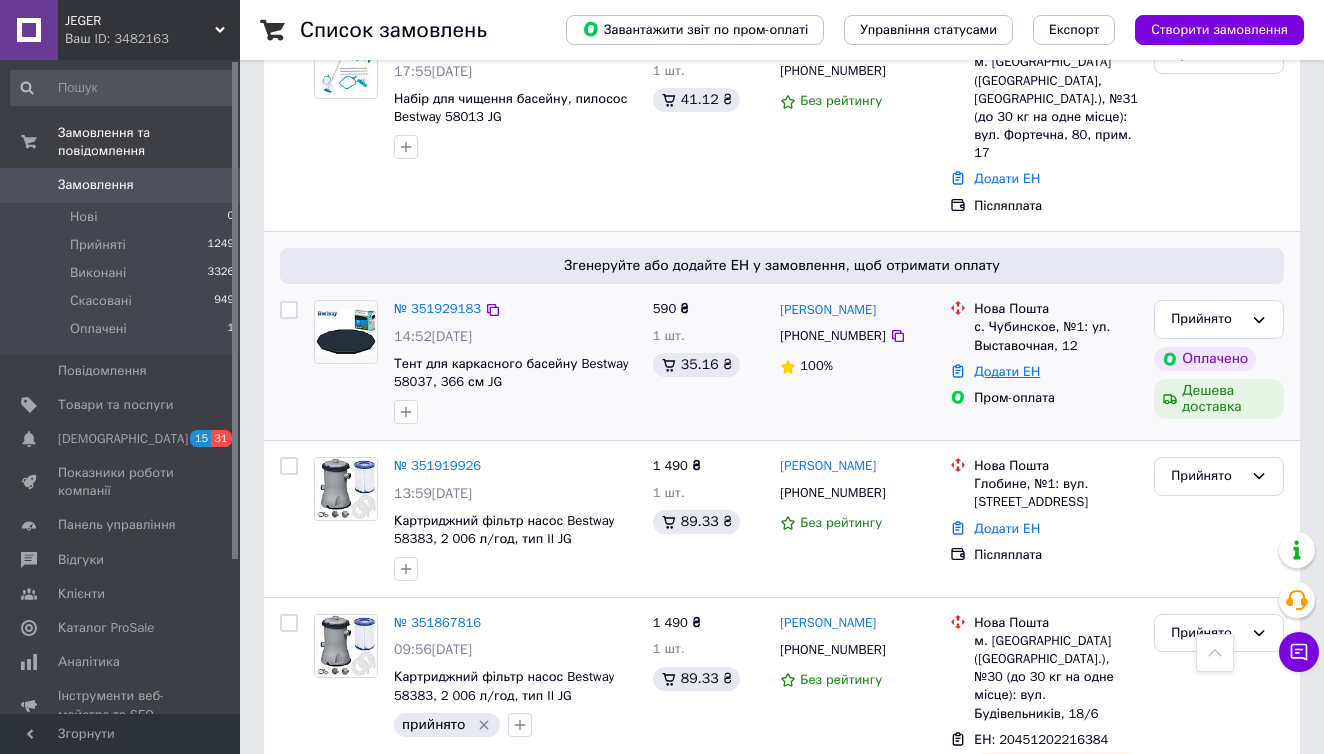 click on "Додати ЕН" at bounding box center [1007, 371] 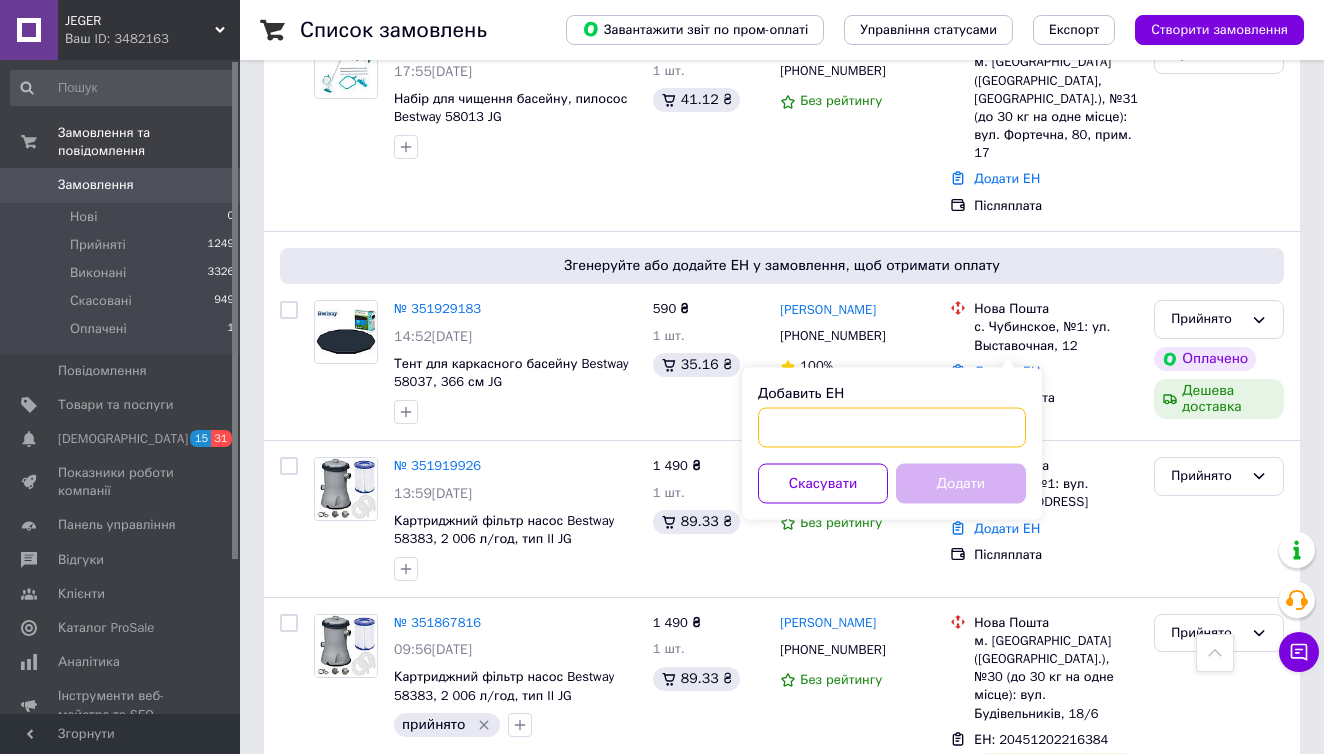 click on "Добавить ЕН" at bounding box center [892, 428] 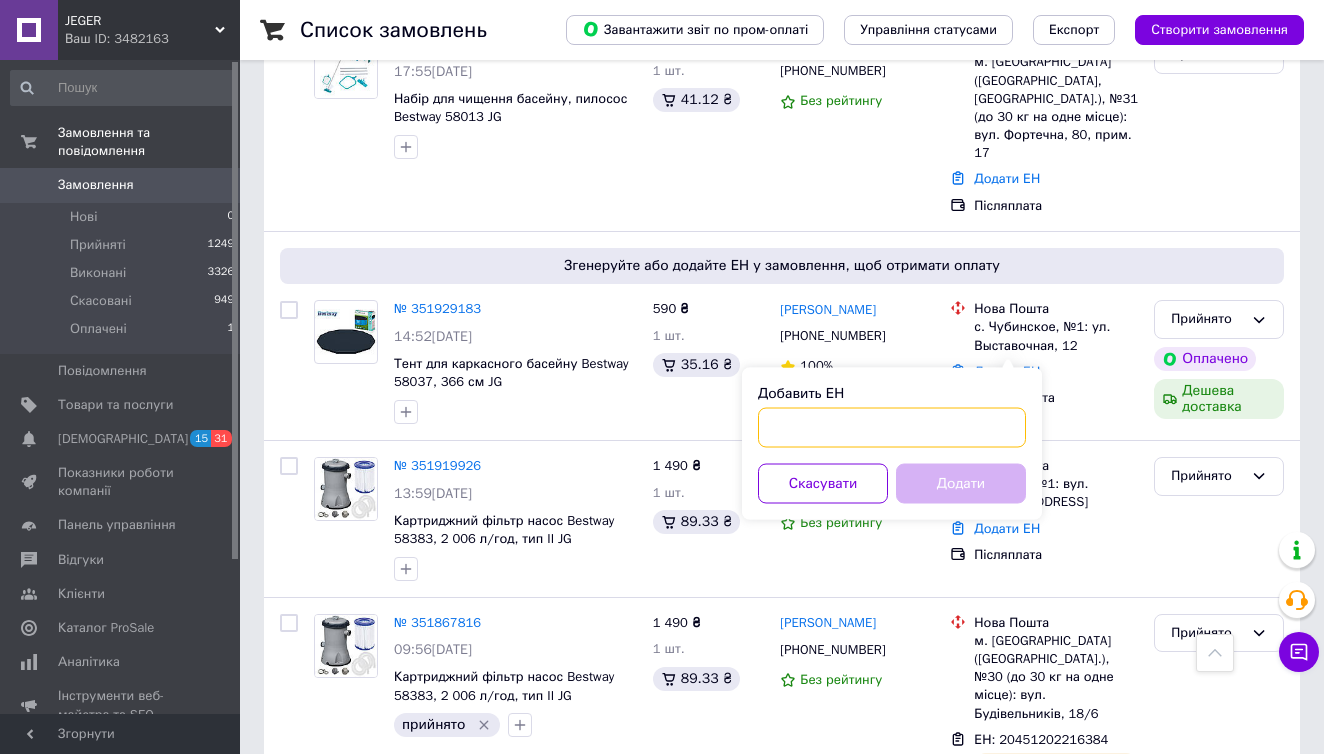 paste on "20451202848620" 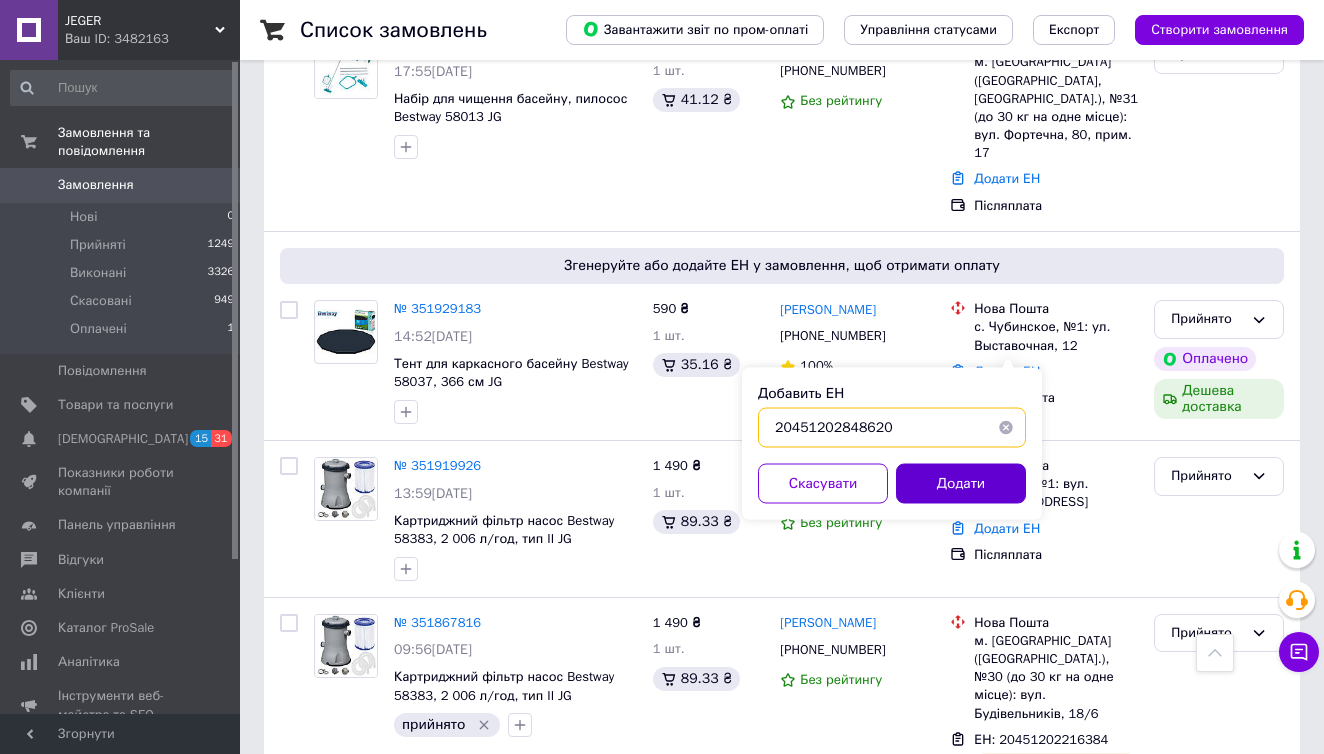 type on "20451202848620" 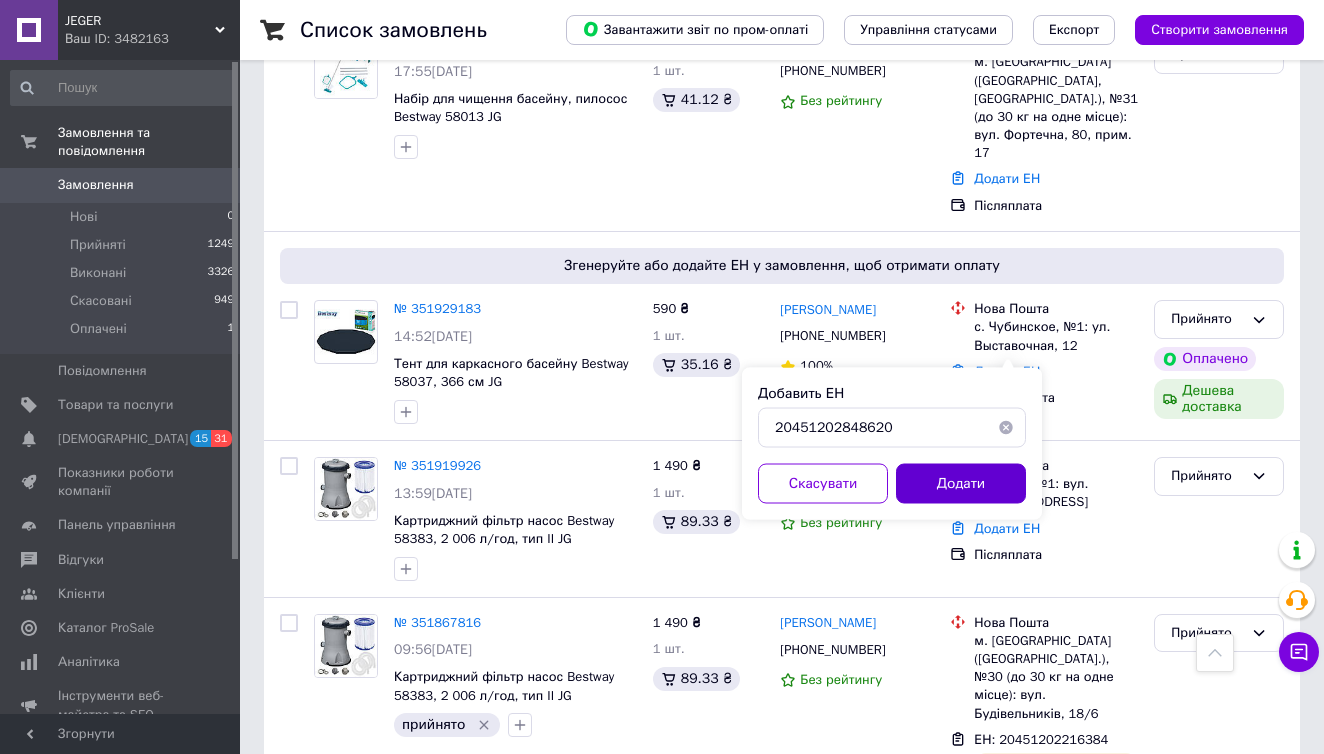 click on "Додати" at bounding box center [961, 484] 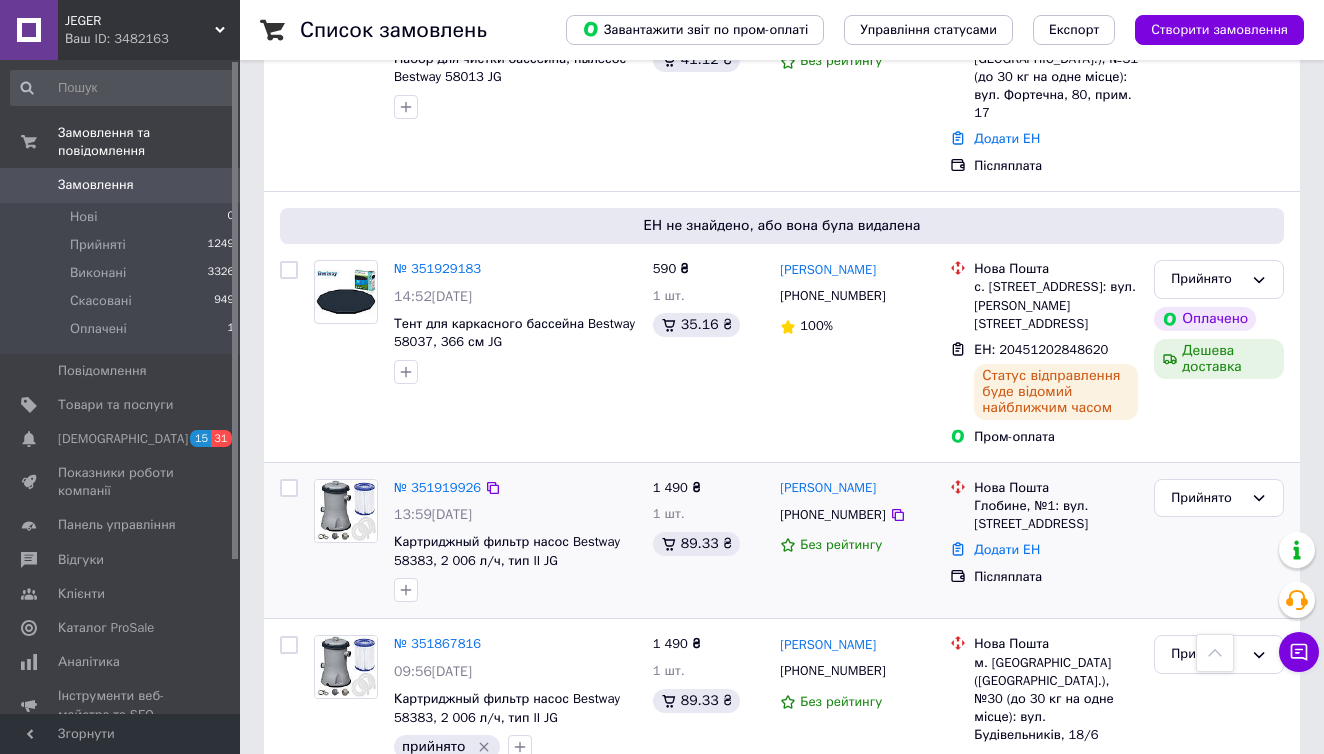 scroll, scrollTop: 708, scrollLeft: 0, axis: vertical 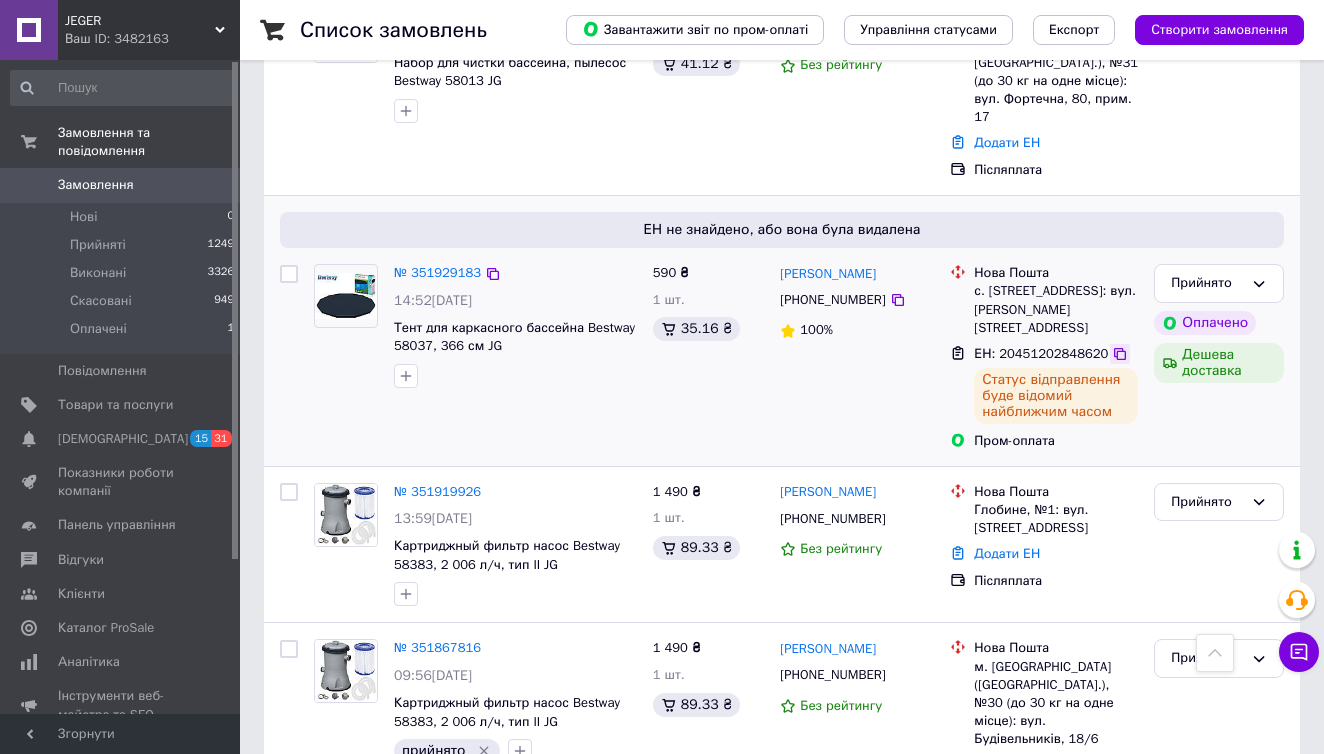 click 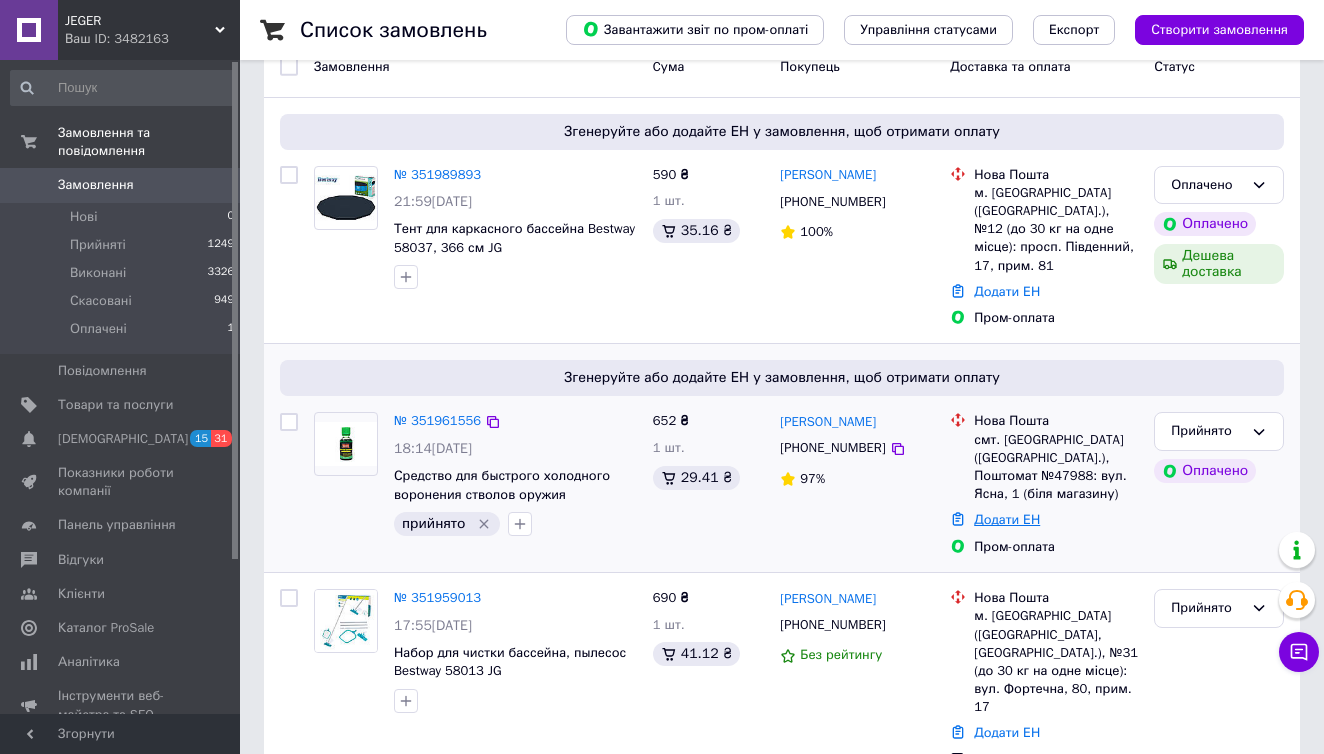 scroll, scrollTop: 114, scrollLeft: 0, axis: vertical 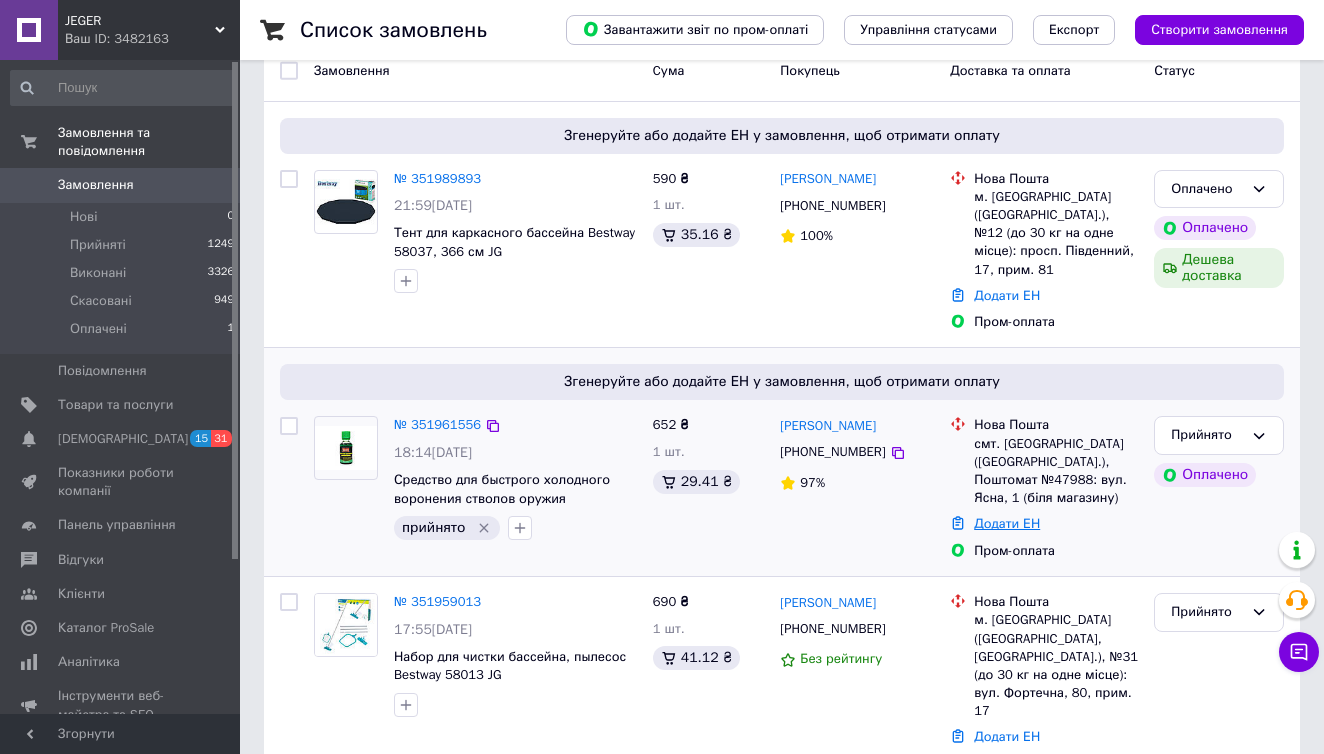 click on "Додати ЕН" at bounding box center (1007, 523) 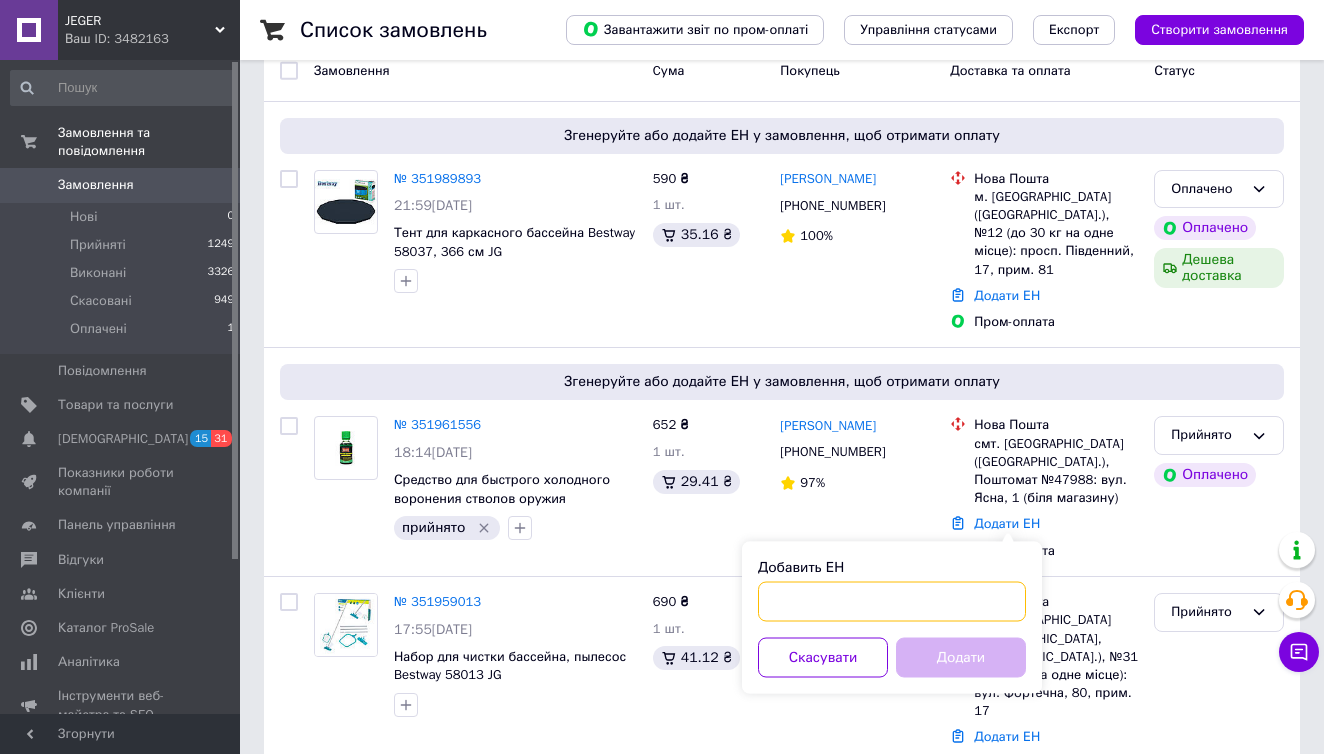 click on "Добавить ЕН" at bounding box center (892, 602) 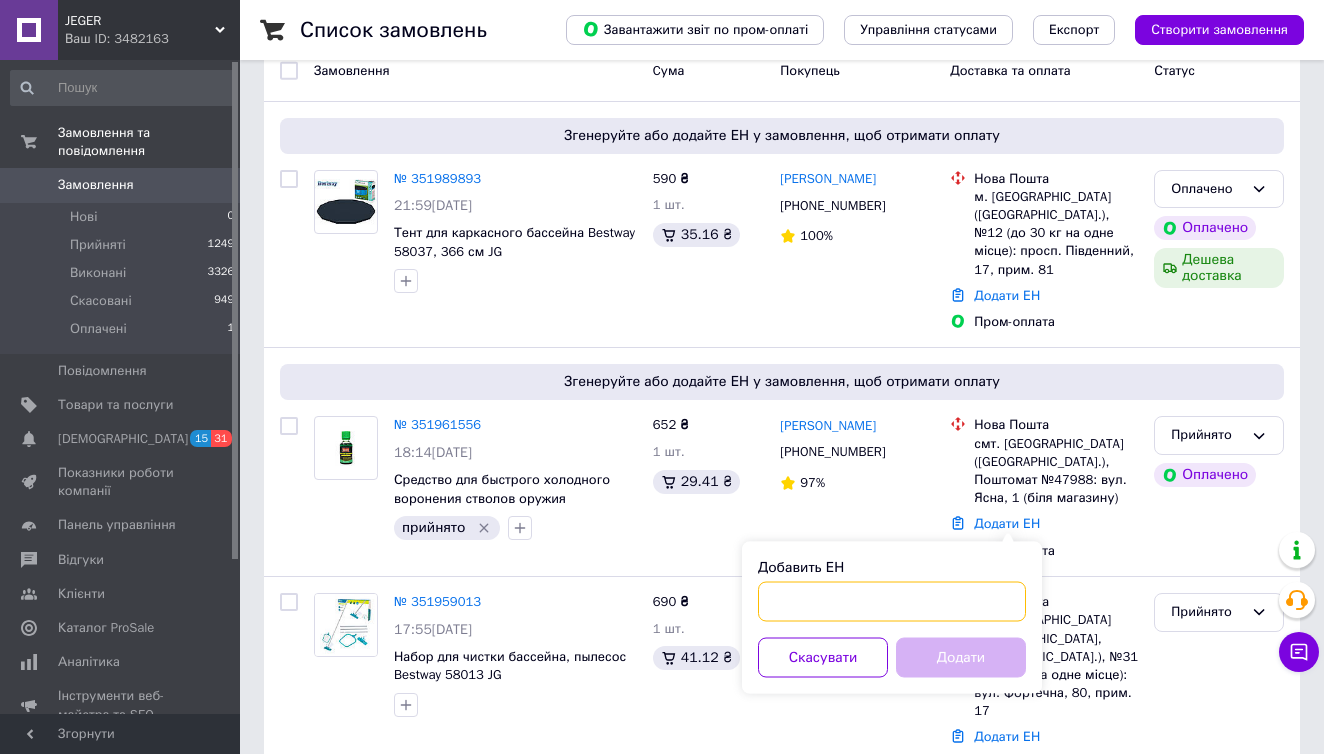 paste on "20451202858710" 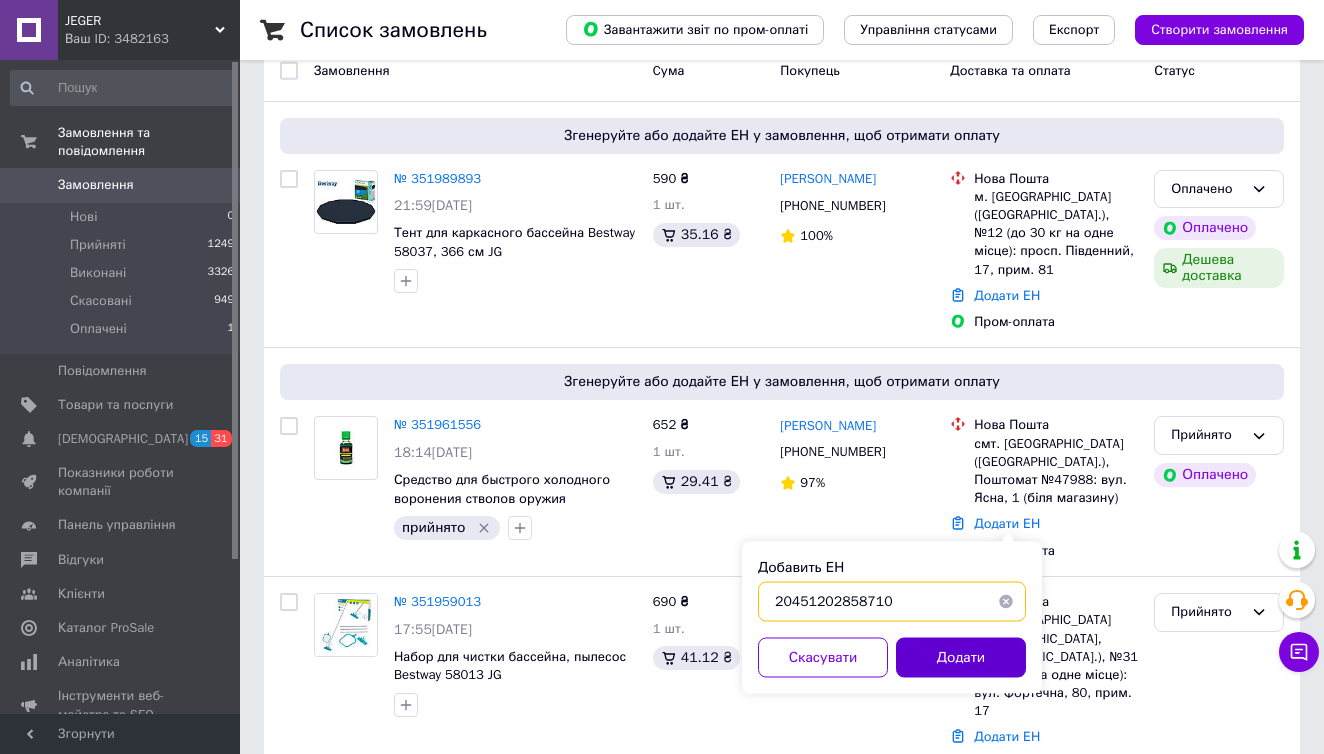 type on "20451202858710" 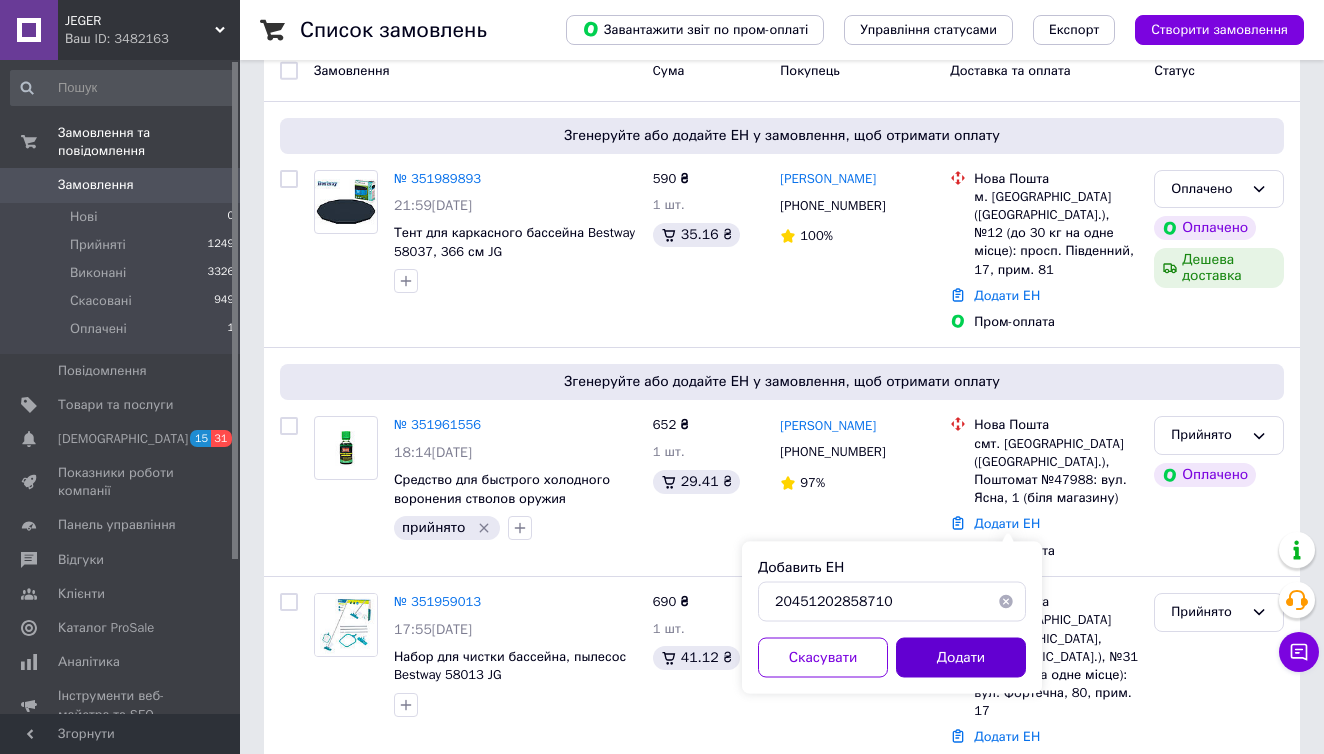 click on "Додати" at bounding box center [961, 658] 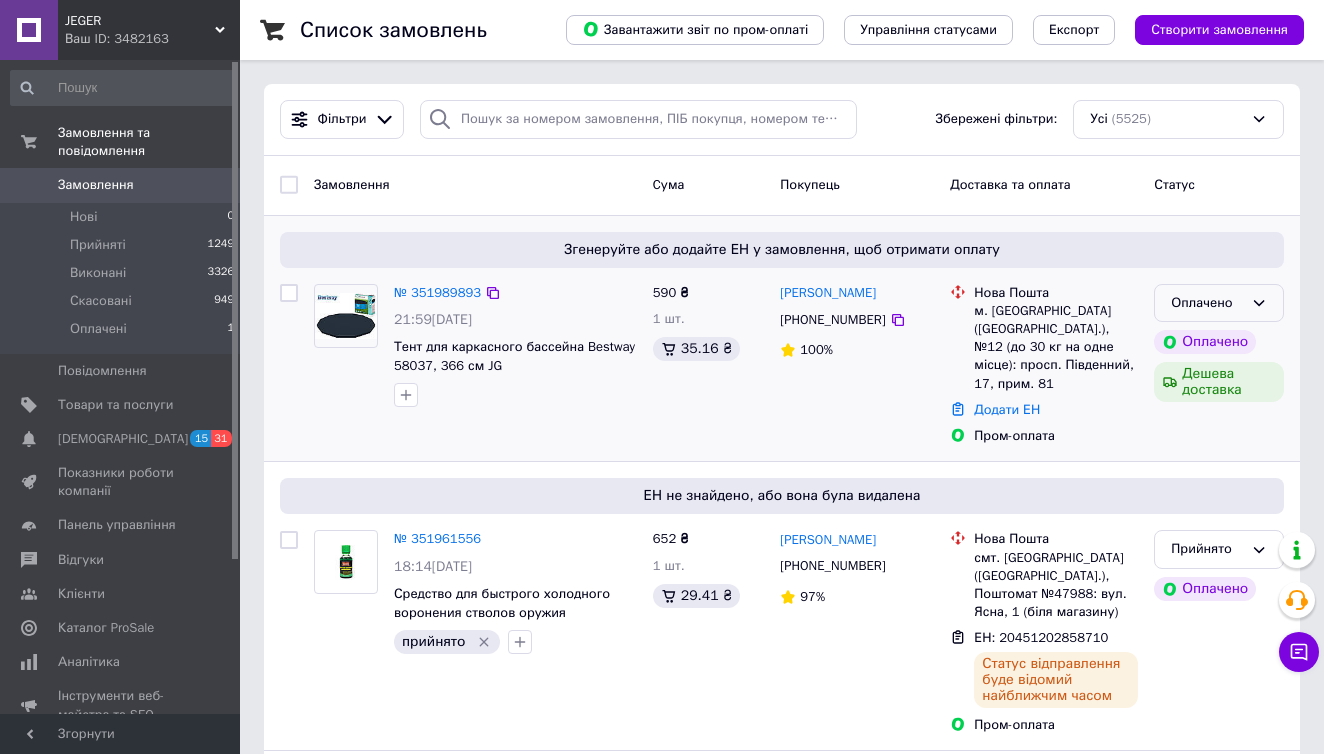 scroll, scrollTop: 0, scrollLeft: 0, axis: both 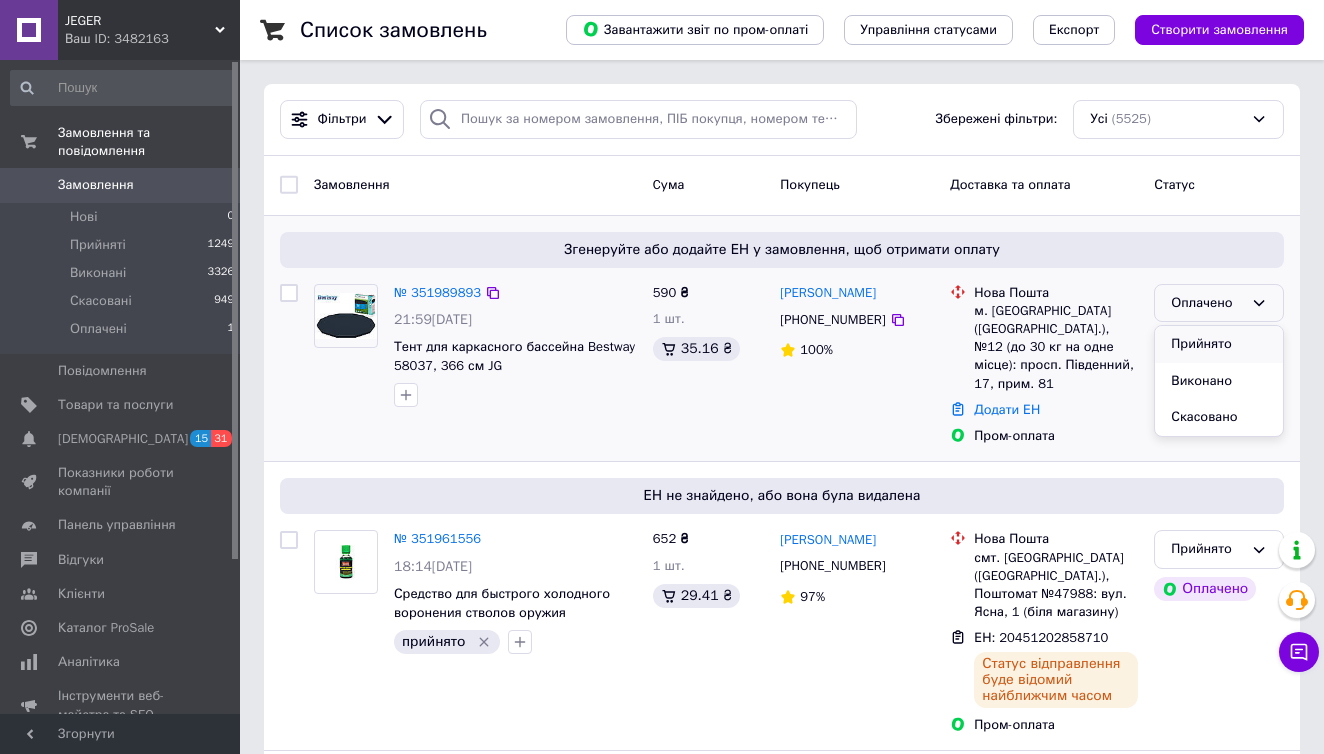 click on "Прийнято" at bounding box center (1219, 344) 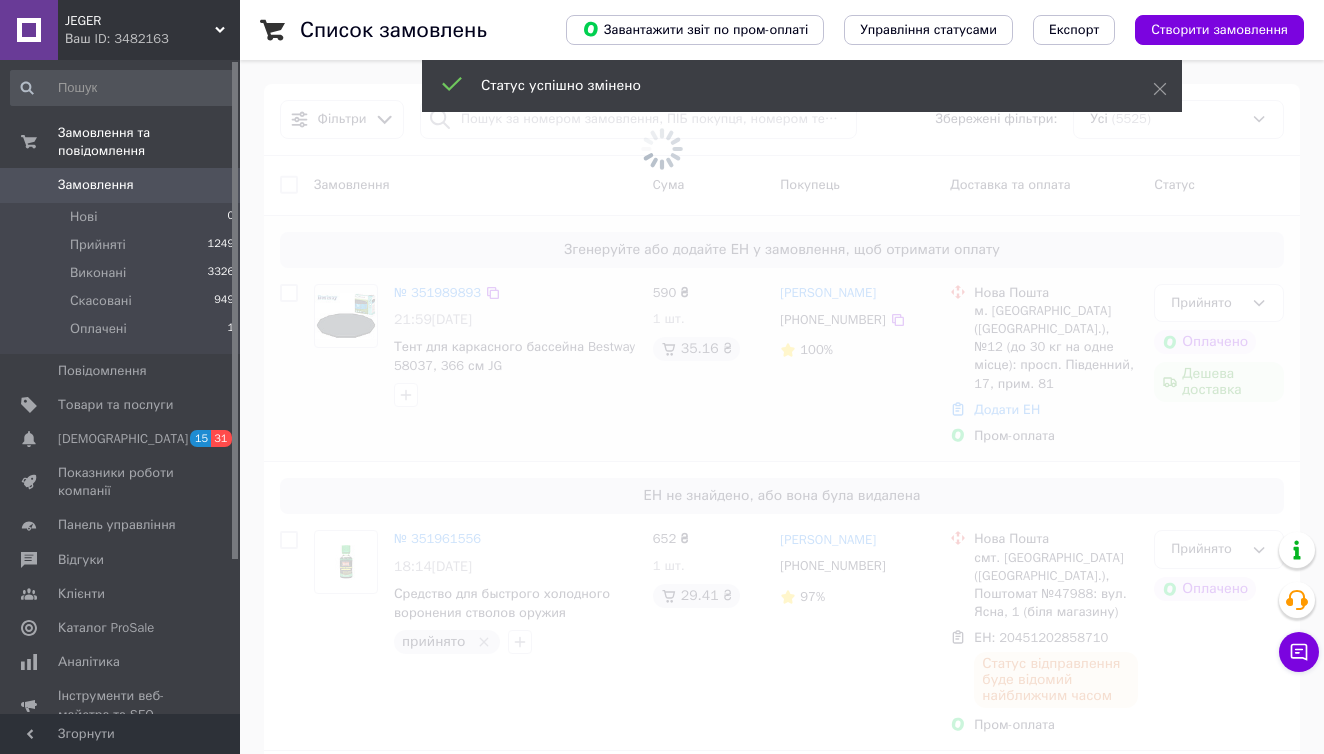 click at bounding box center (662, 377) 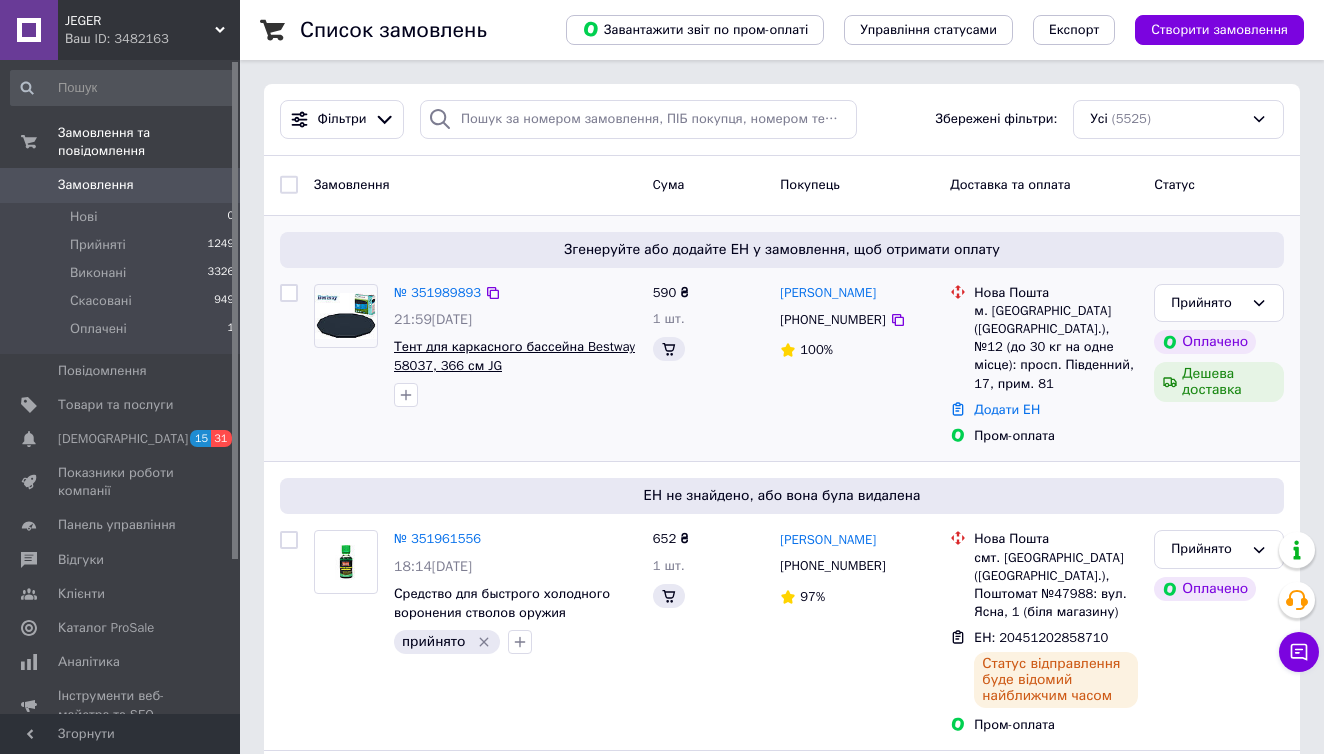 click on "Тент для каркасного бассейна Bestway 58037, 366 см JG" at bounding box center [514, 356] 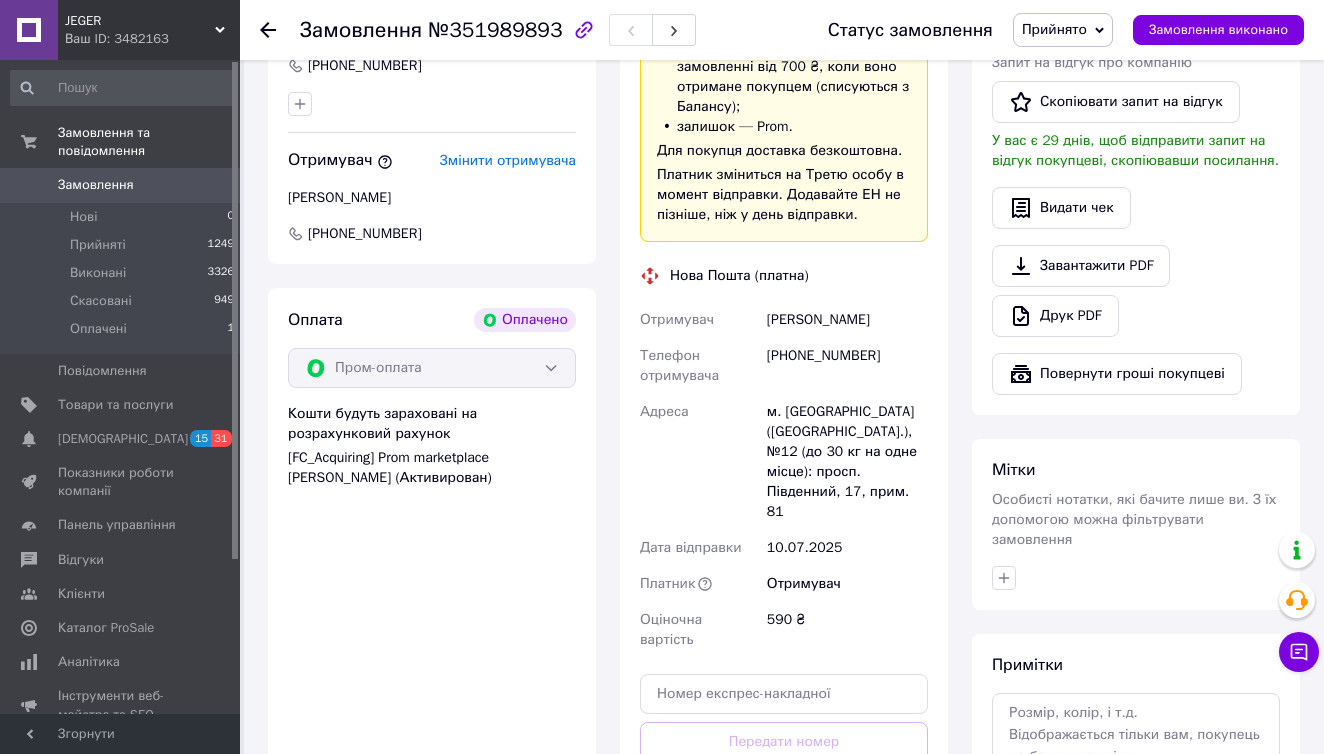 scroll, scrollTop: 660, scrollLeft: 0, axis: vertical 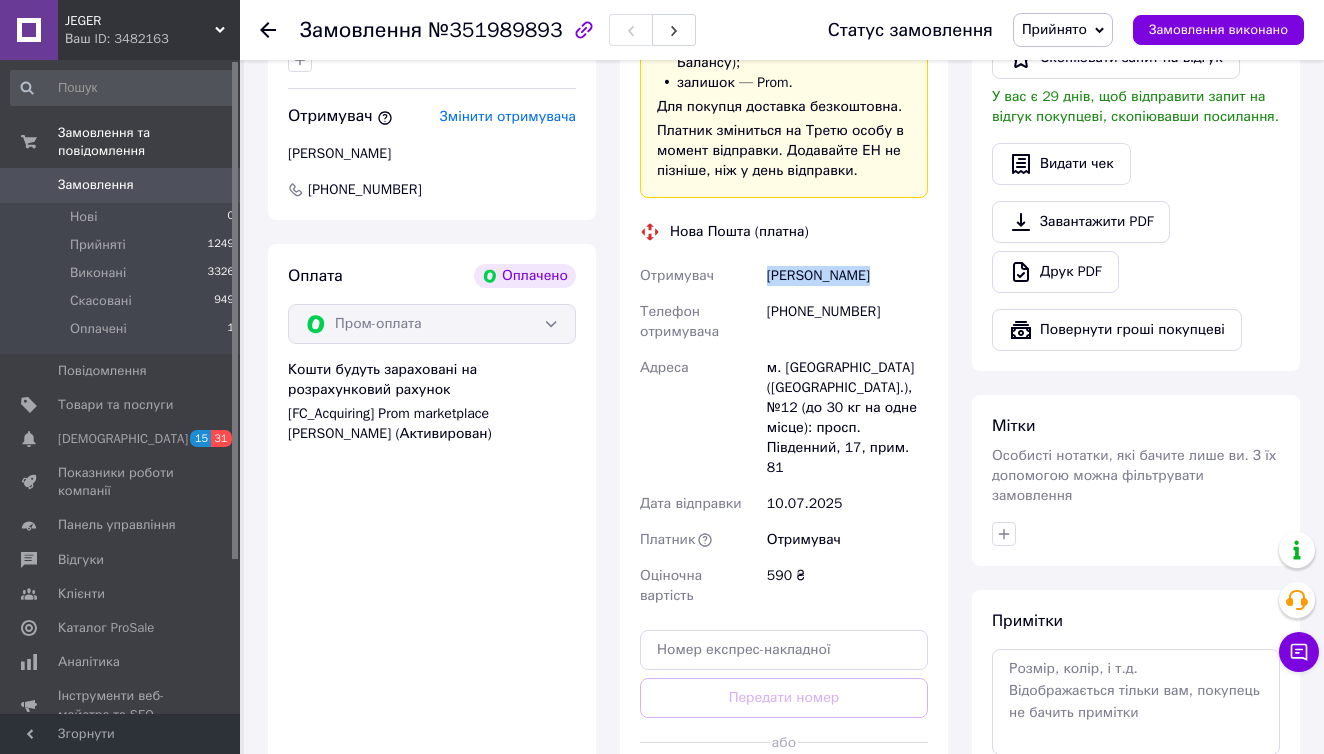 drag, startPoint x: 875, startPoint y: 276, endPoint x: 765, endPoint y: 281, distance: 110.11358 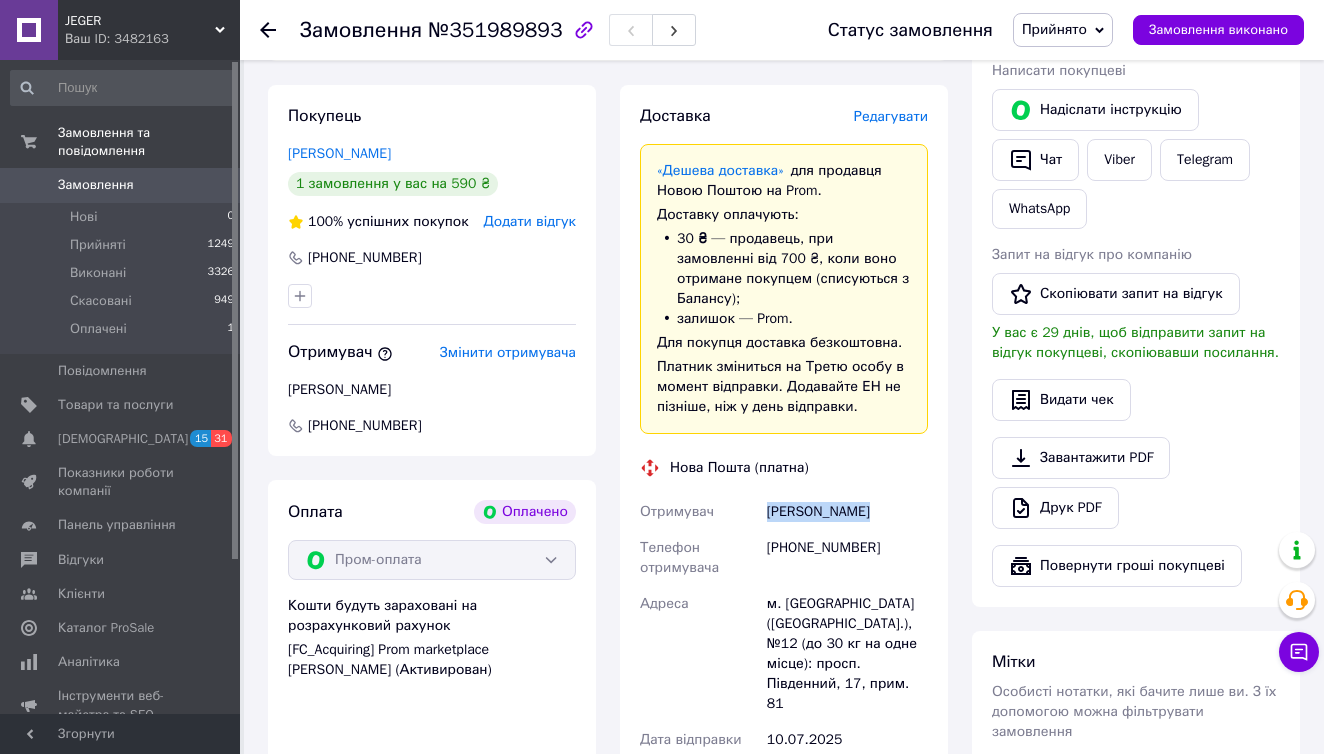 scroll, scrollTop: 441, scrollLeft: 0, axis: vertical 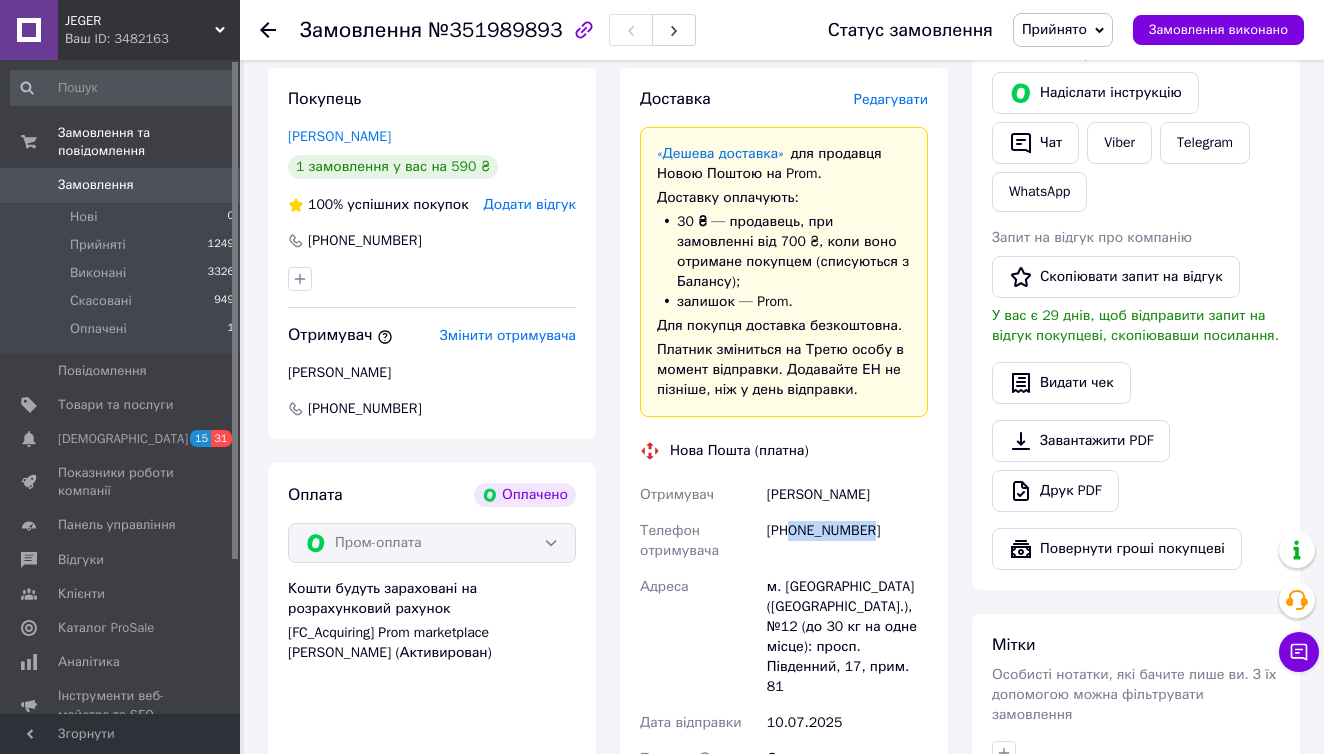 drag, startPoint x: 881, startPoint y: 523, endPoint x: 793, endPoint y: 536, distance: 88.95505 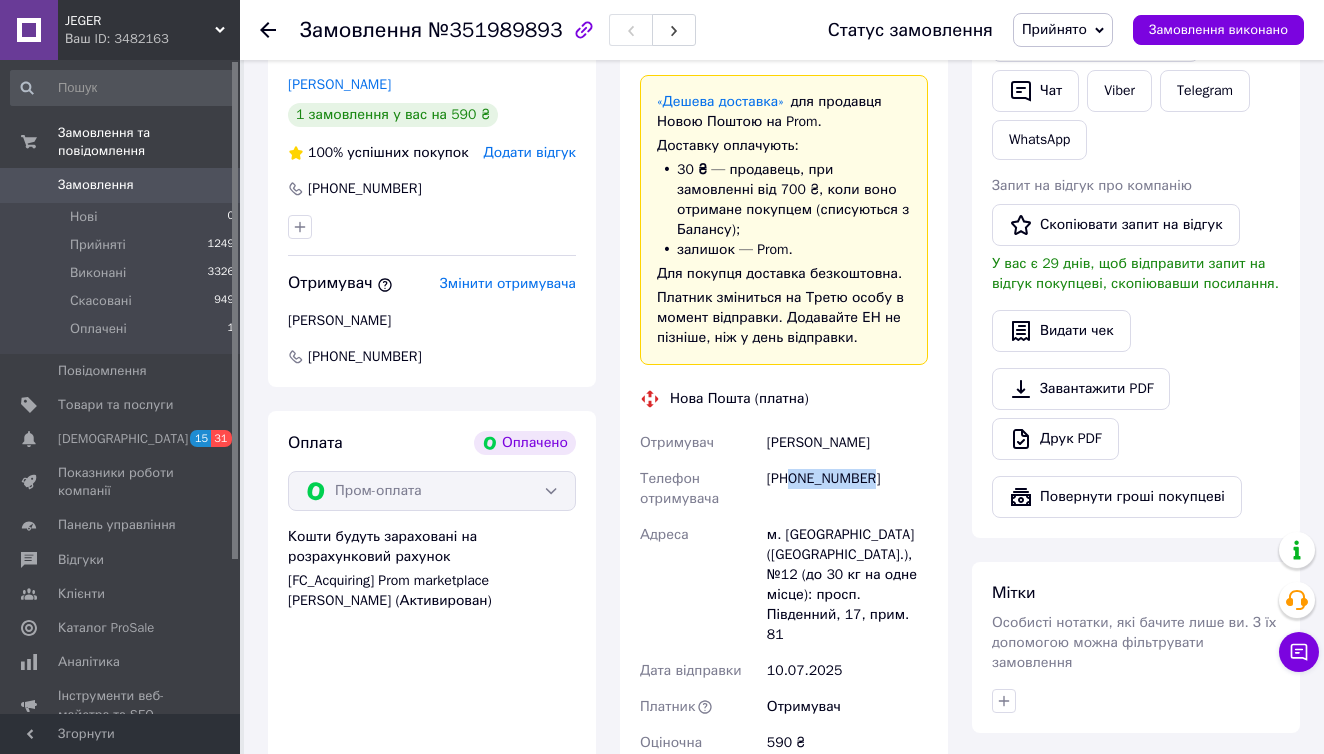scroll, scrollTop: 511, scrollLeft: 0, axis: vertical 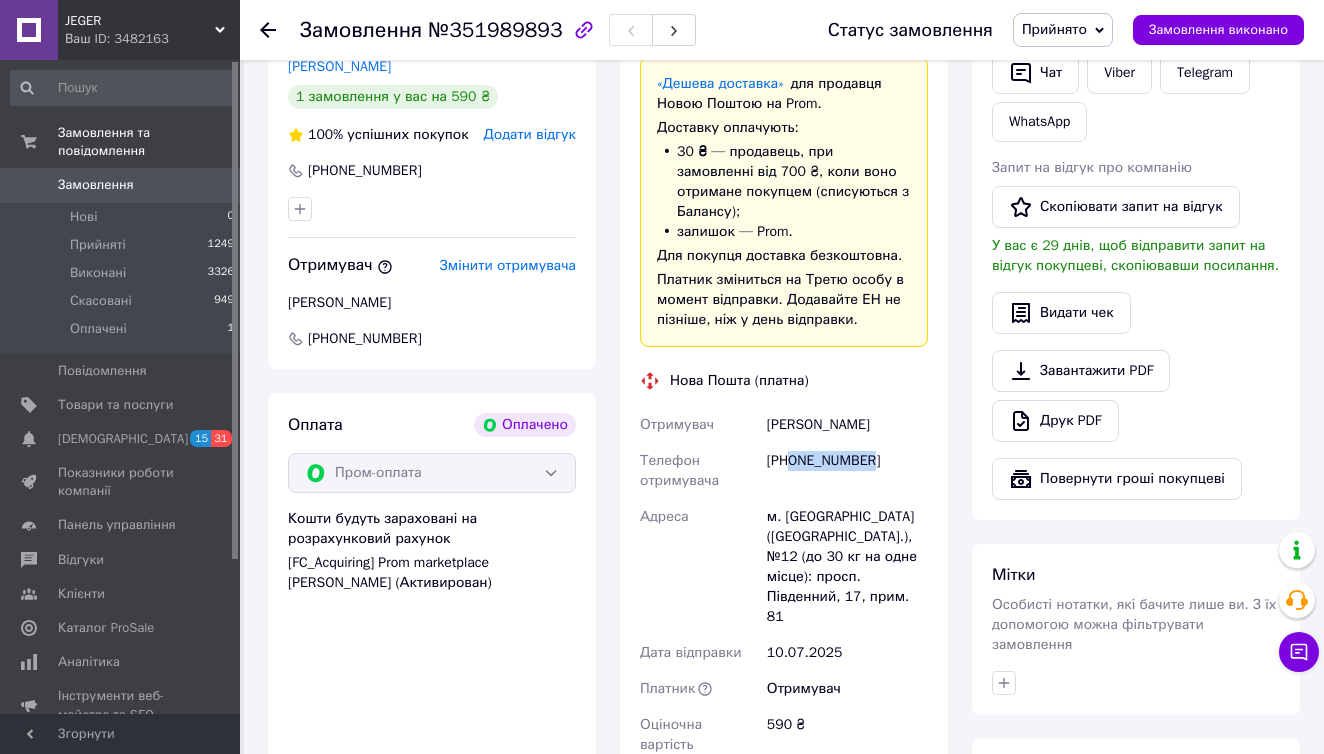 copy on "0960099737" 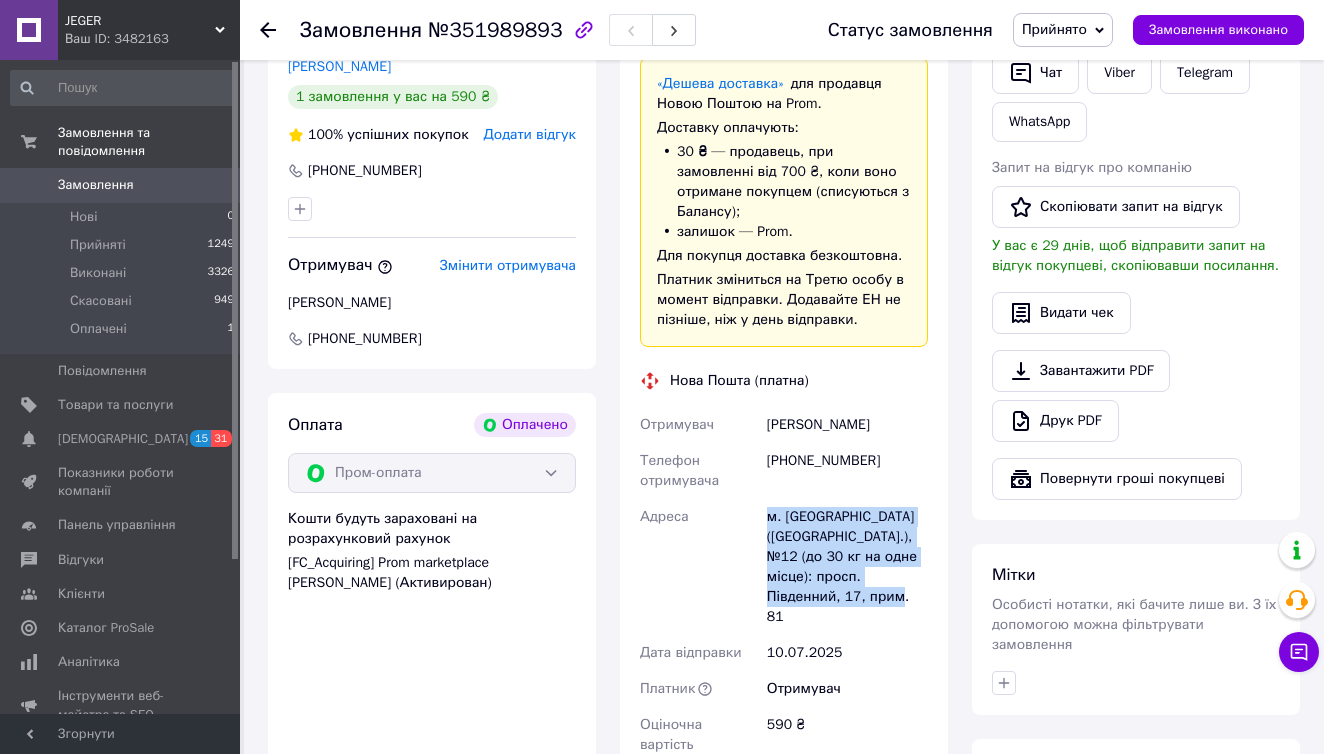 drag, startPoint x: 767, startPoint y: 512, endPoint x: 877, endPoint y: 579, distance: 128.7983 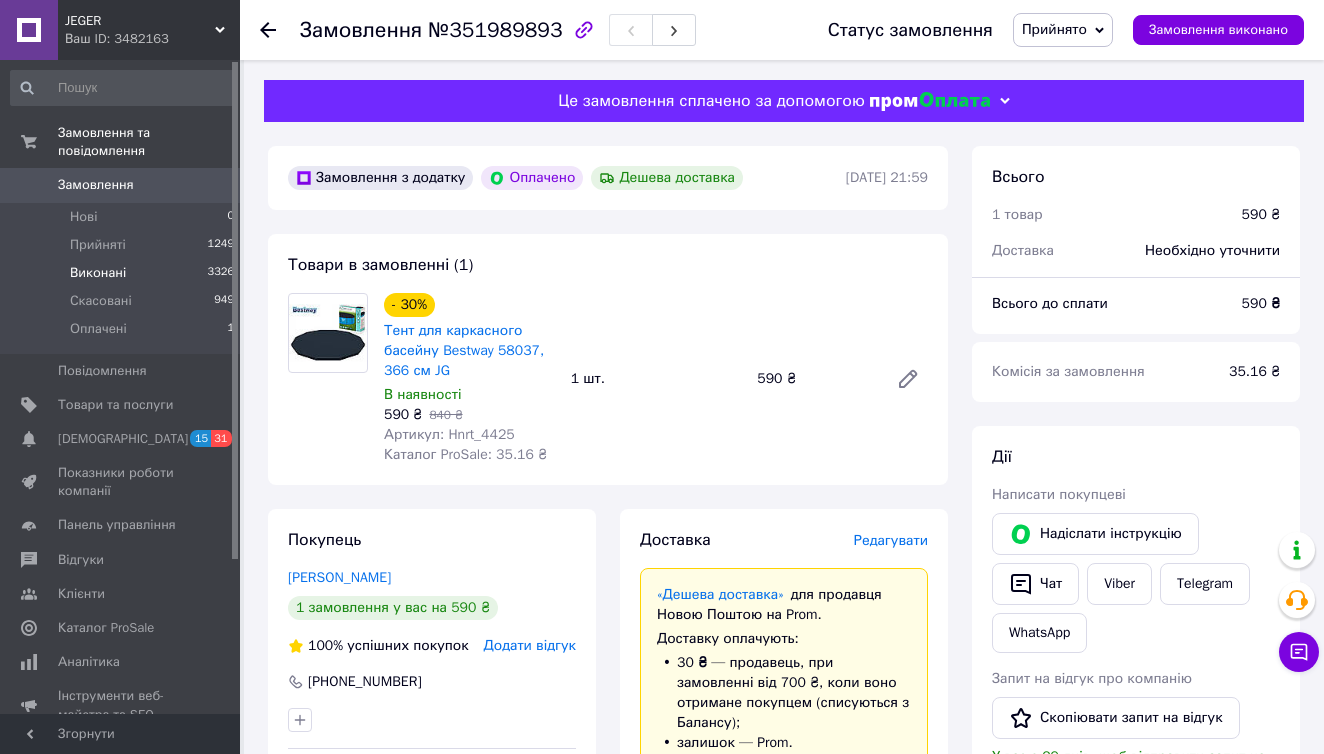 scroll, scrollTop: 0, scrollLeft: 0, axis: both 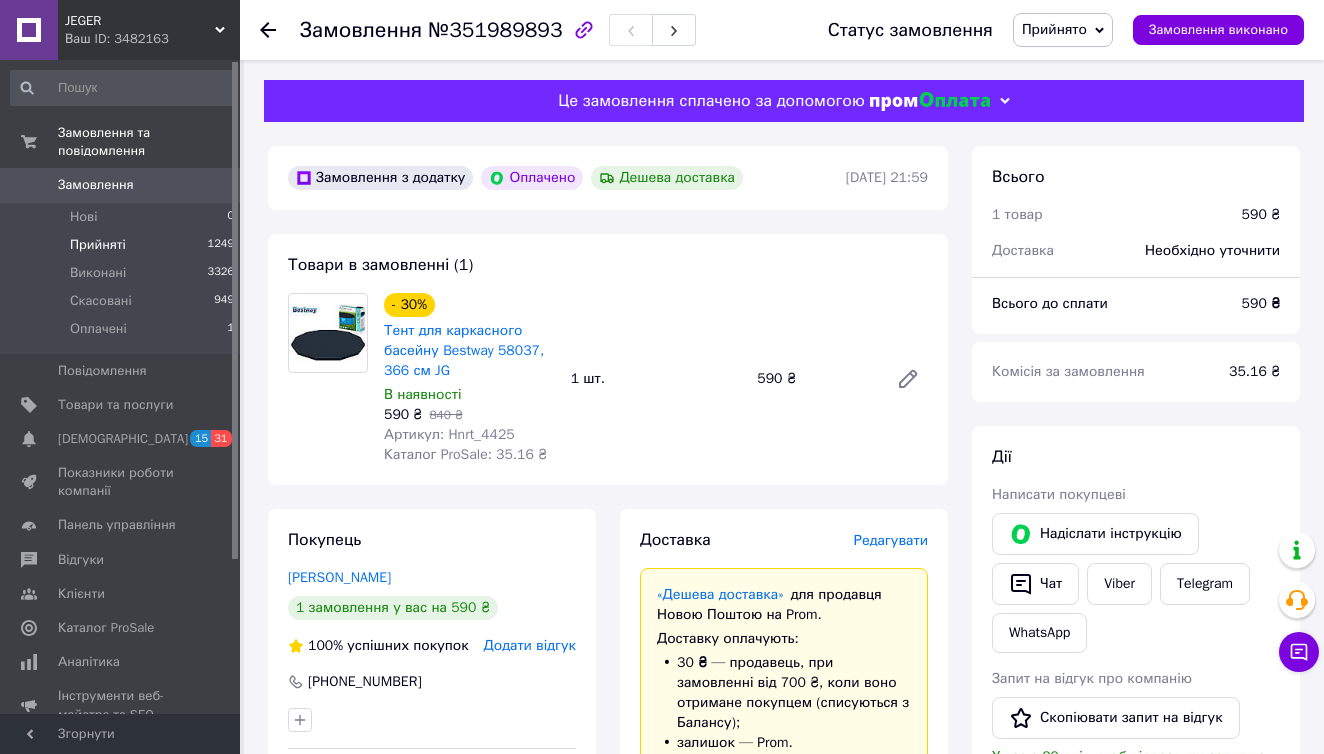 click on "Прийняті 1249" at bounding box center (123, 245) 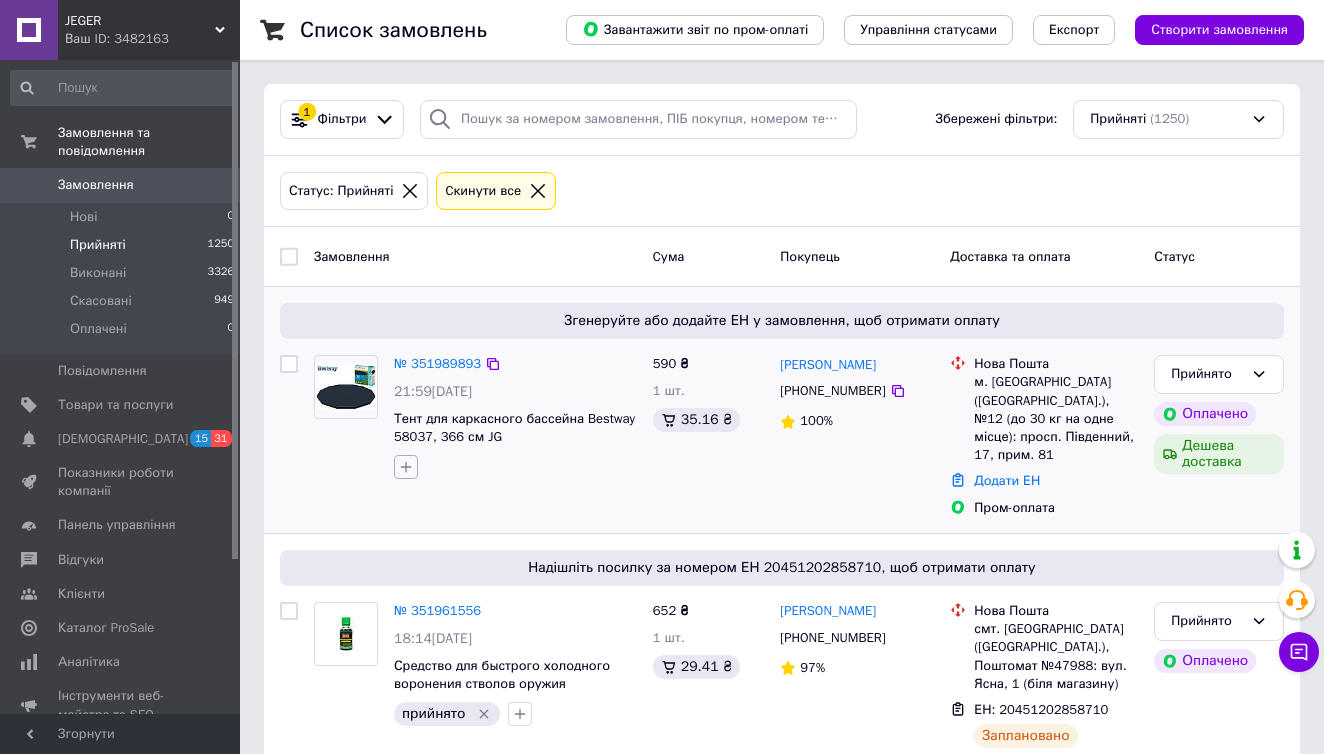 click at bounding box center [406, 467] 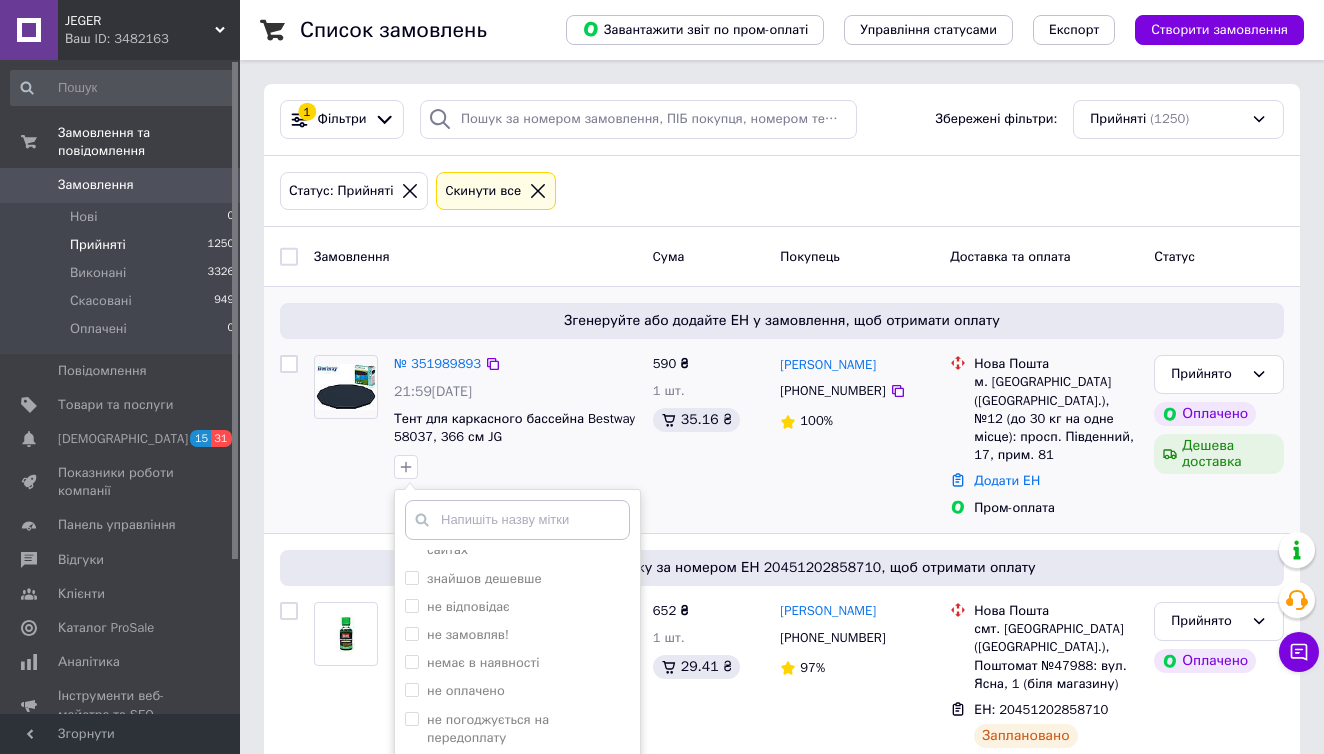 scroll, scrollTop: 212, scrollLeft: 0, axis: vertical 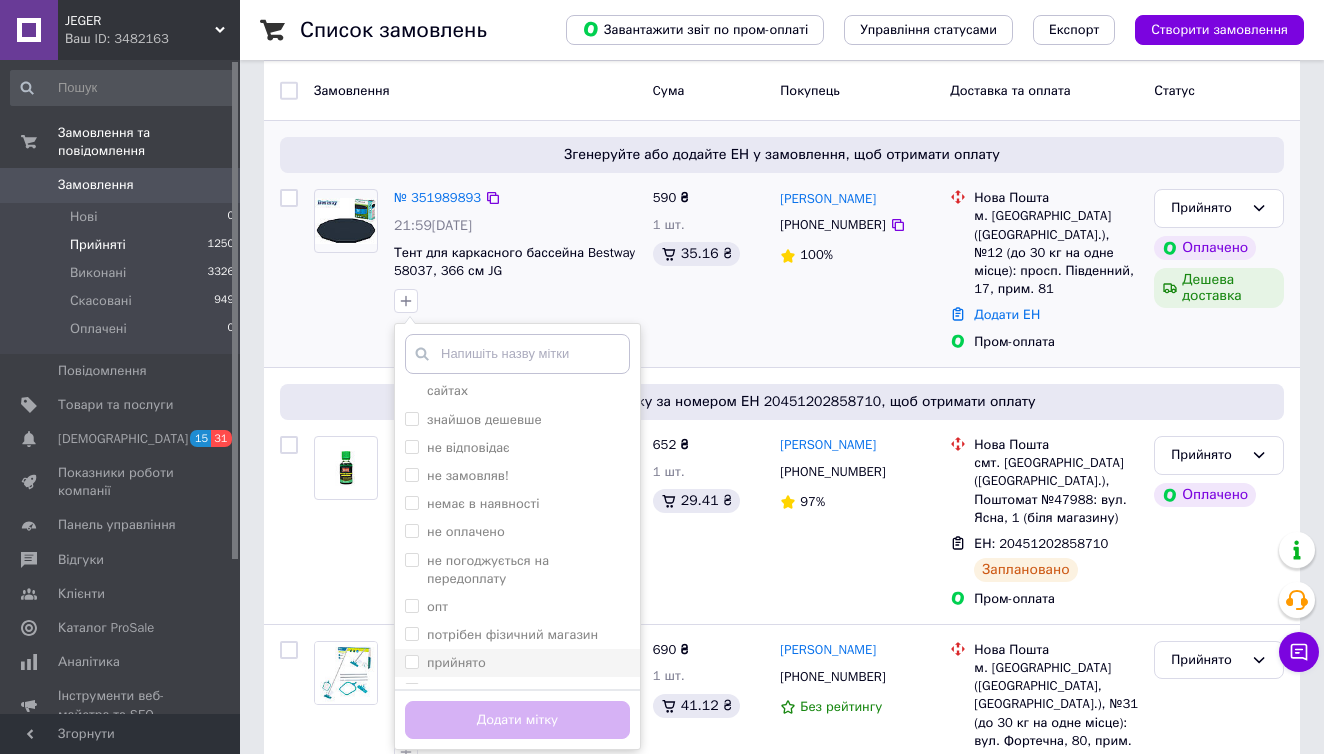 click on "прийнято" at bounding box center (517, 663) 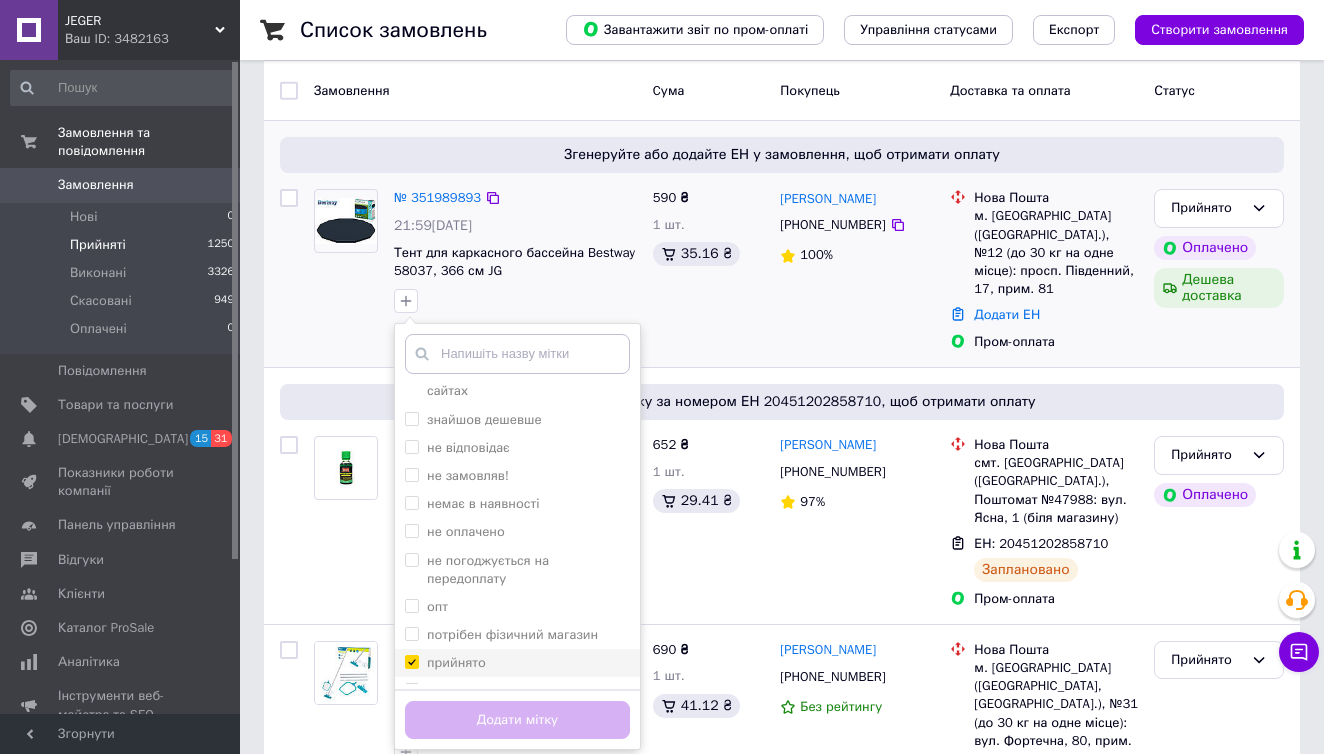 checkbox on "true" 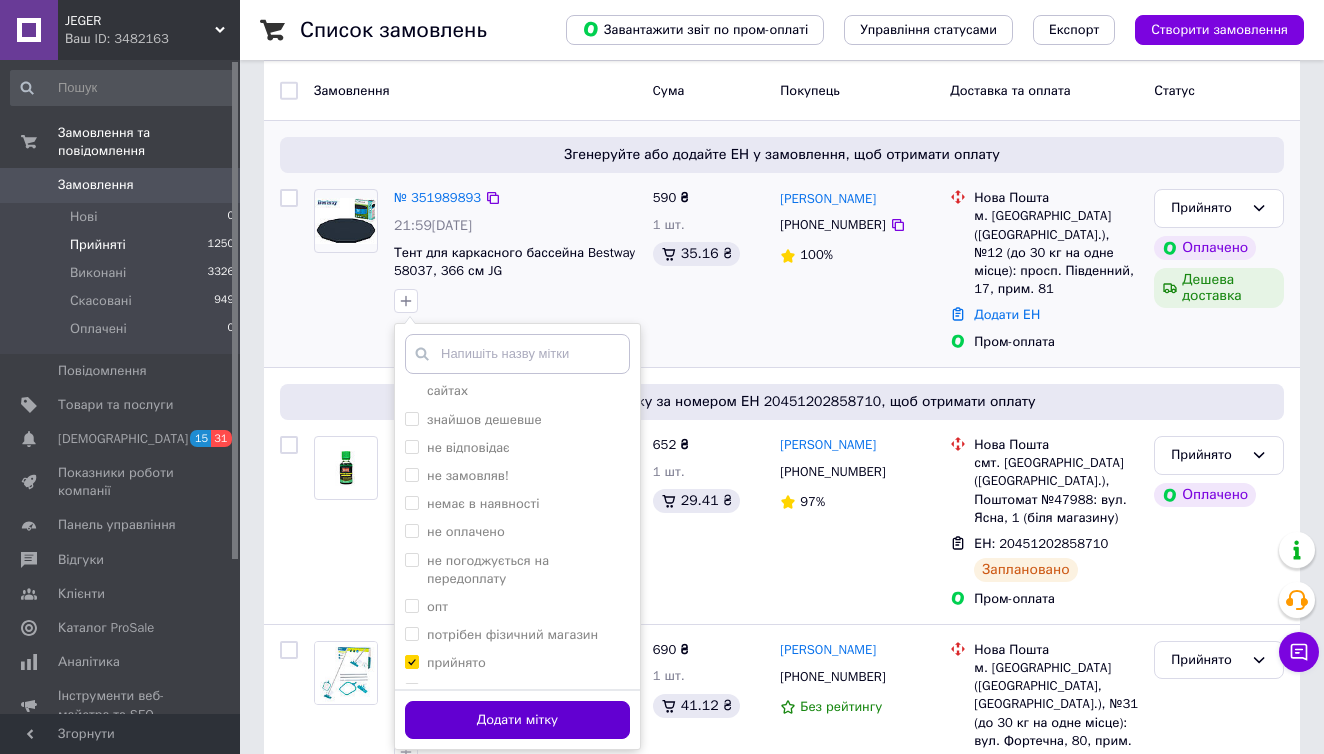 click on "Додати мітку" at bounding box center (517, 720) 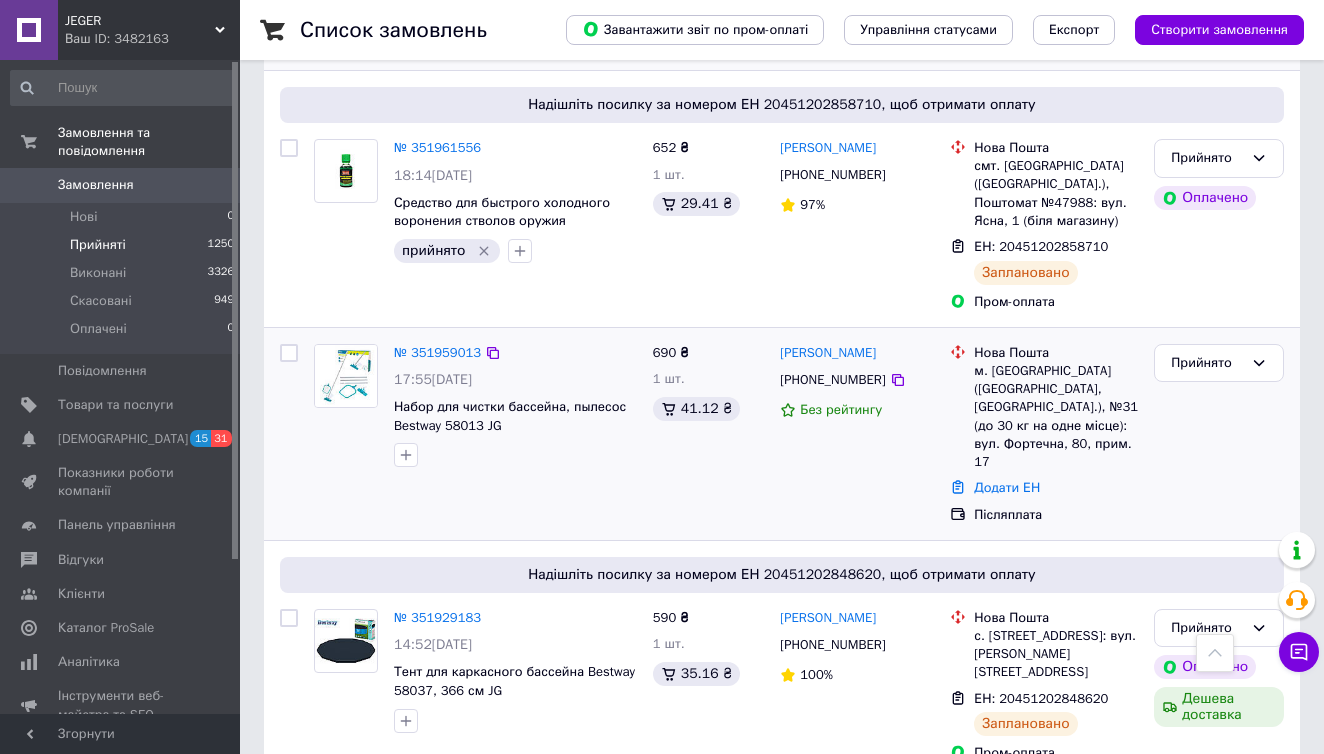 scroll, scrollTop: 476, scrollLeft: 0, axis: vertical 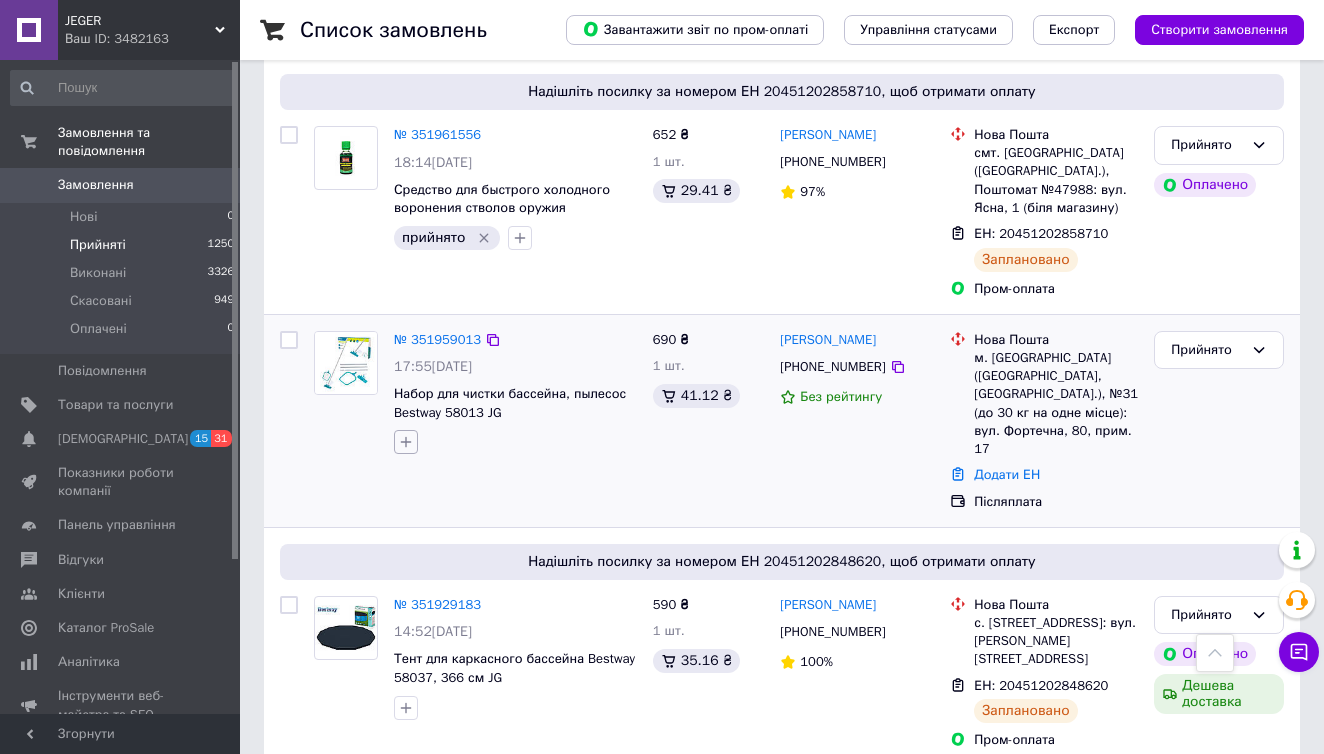 click 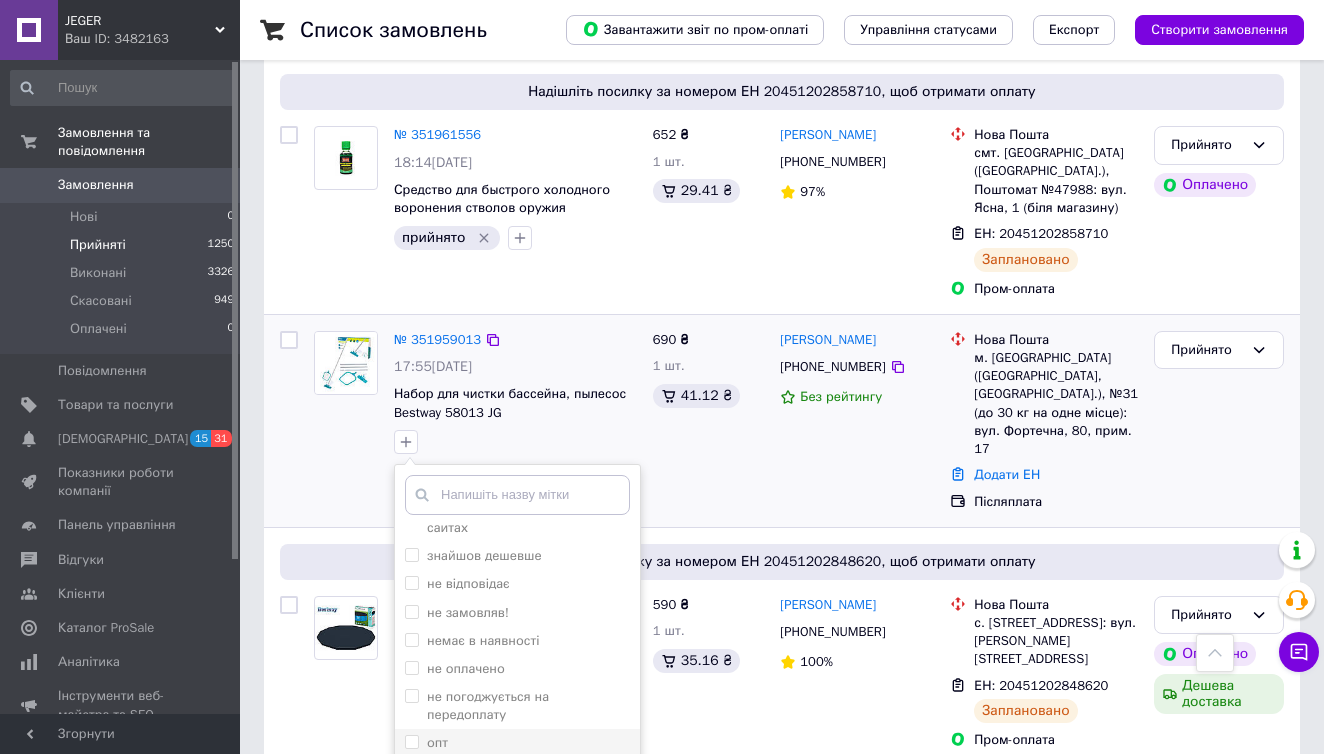 scroll, scrollTop: 212, scrollLeft: 0, axis: vertical 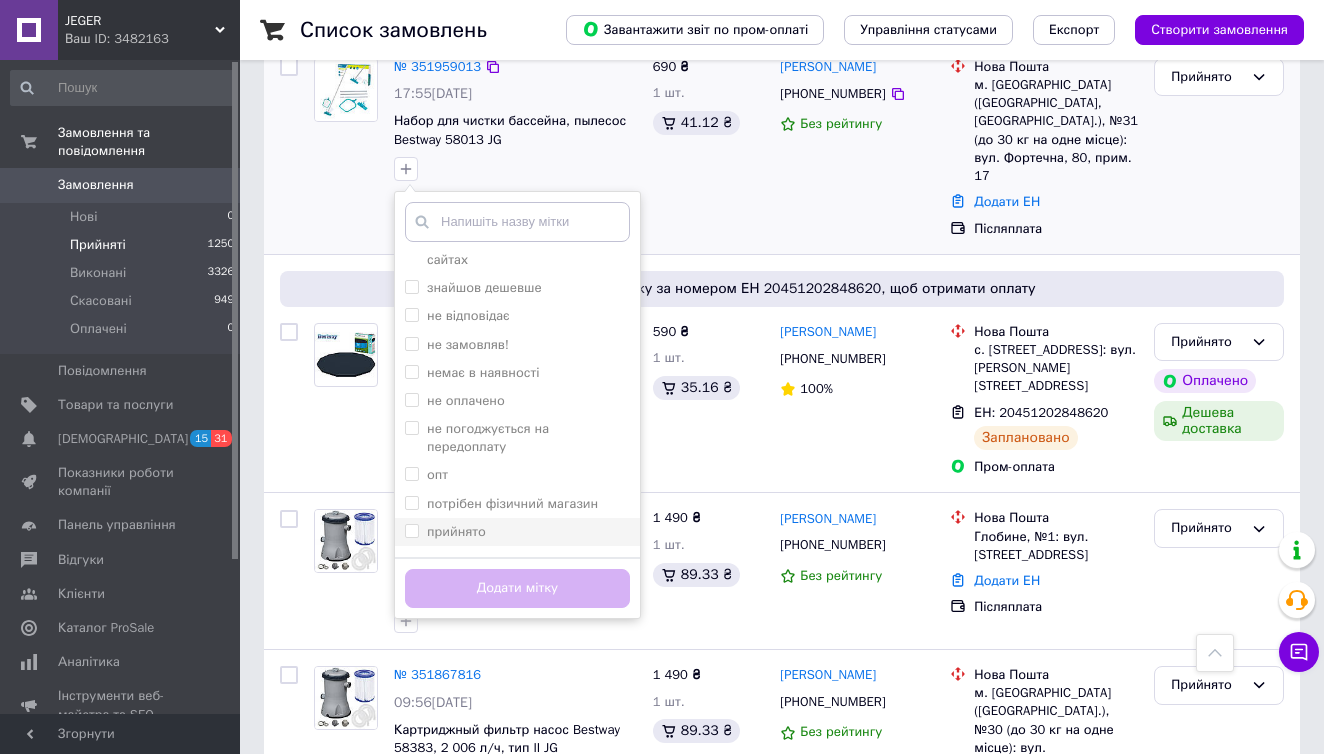 click on "прийнято" at bounding box center [517, 532] 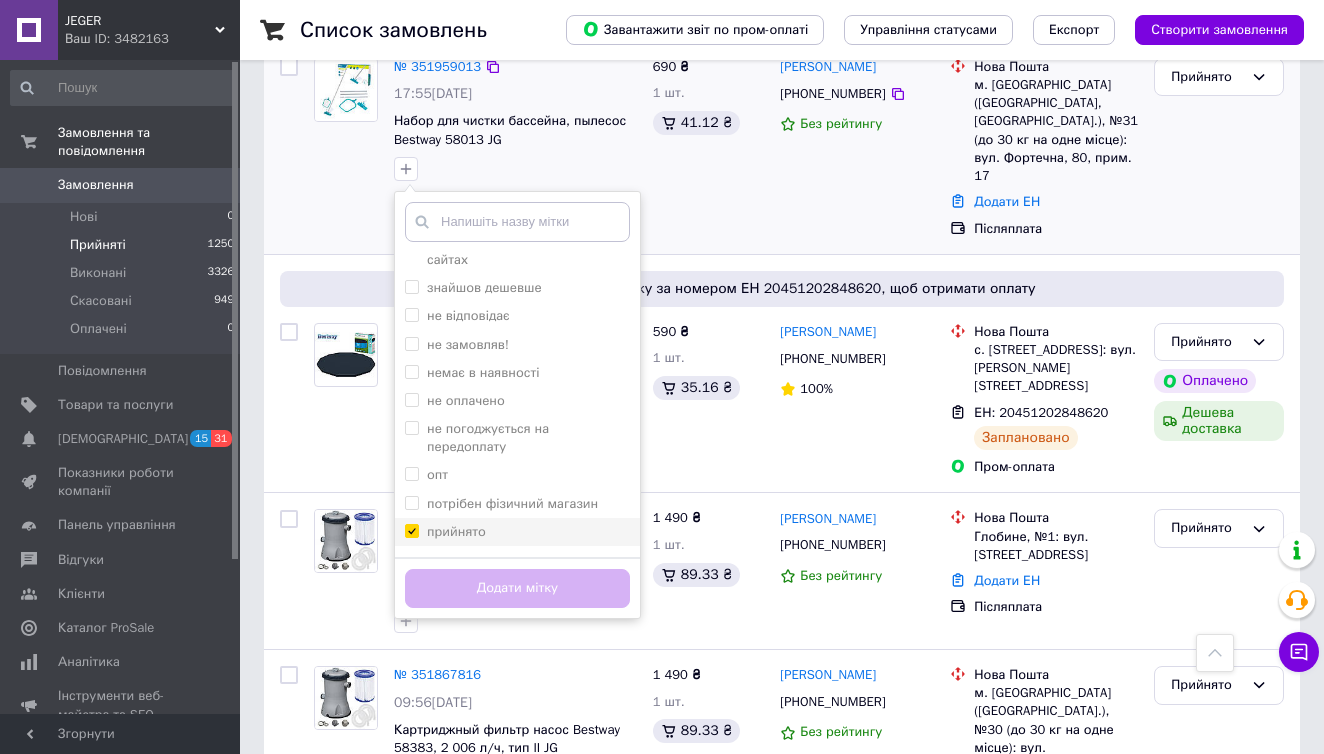 checkbox on "true" 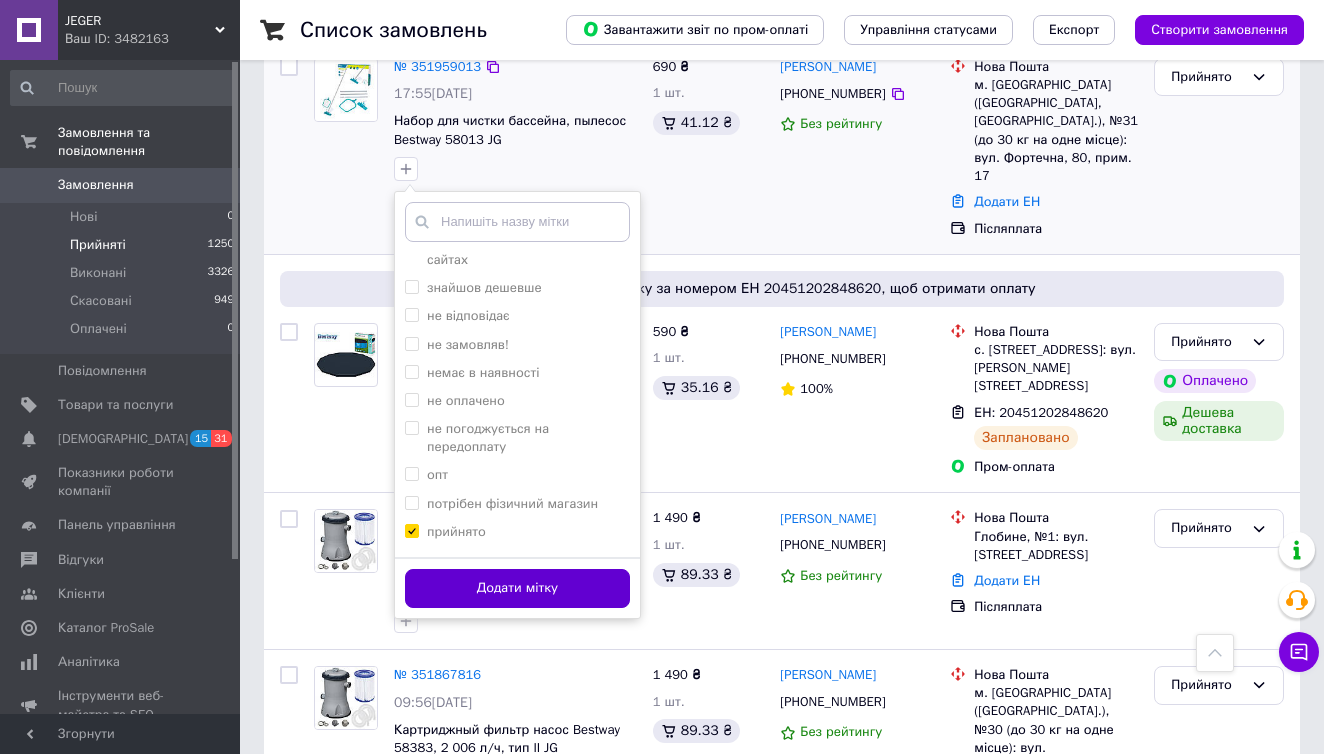 click on "Додати мітку" at bounding box center [517, 588] 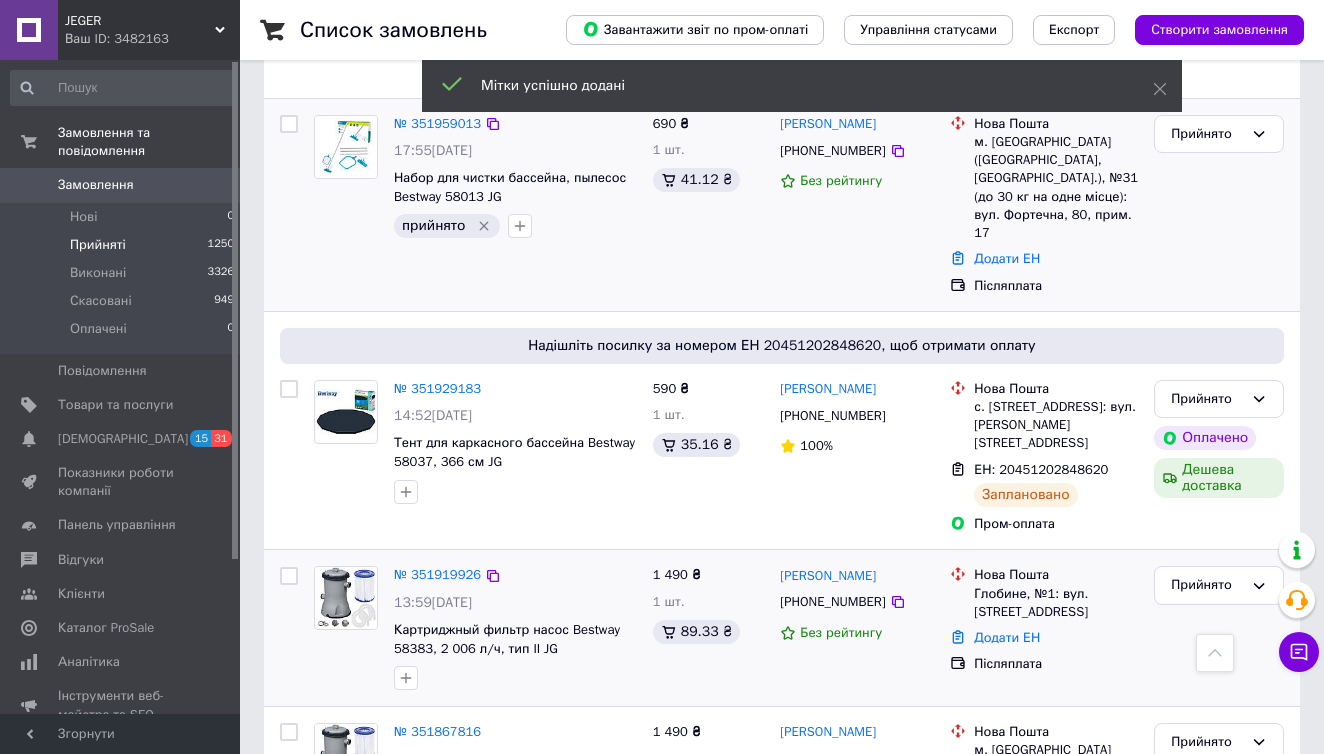 scroll, scrollTop: 692, scrollLeft: 0, axis: vertical 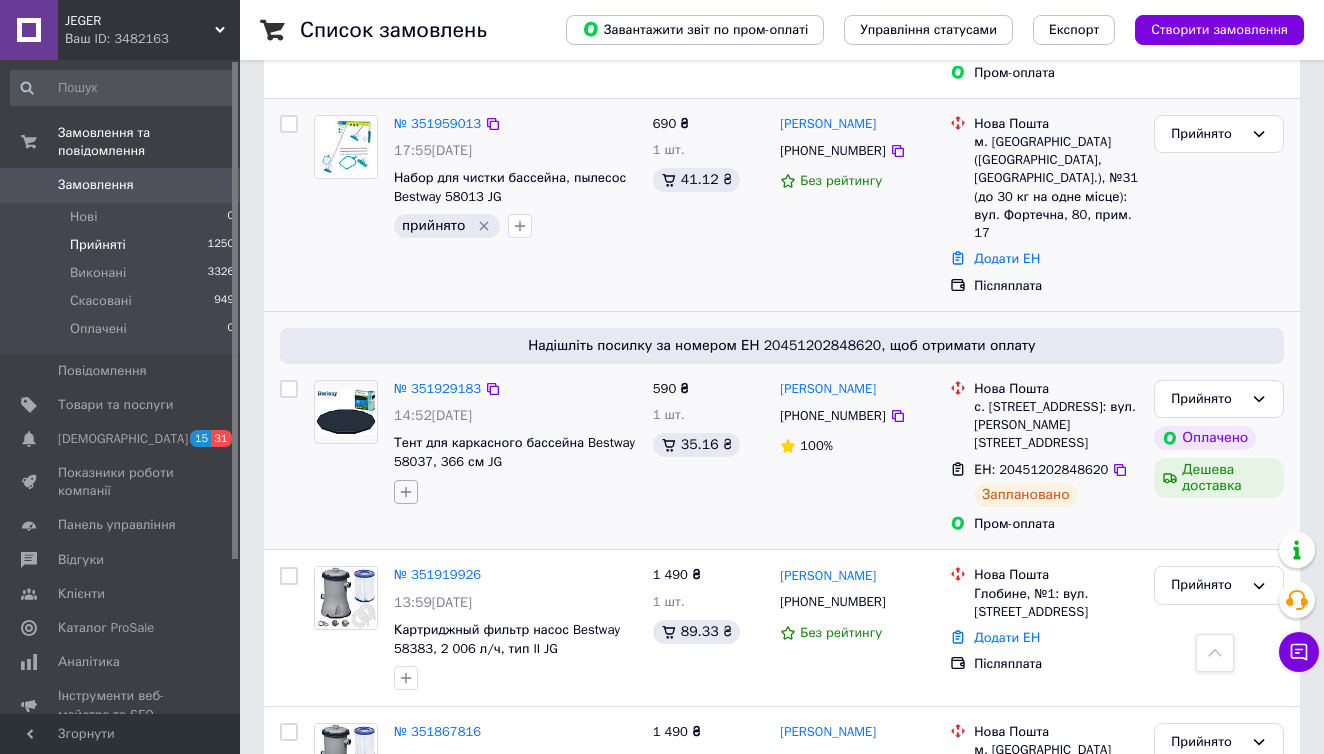 click 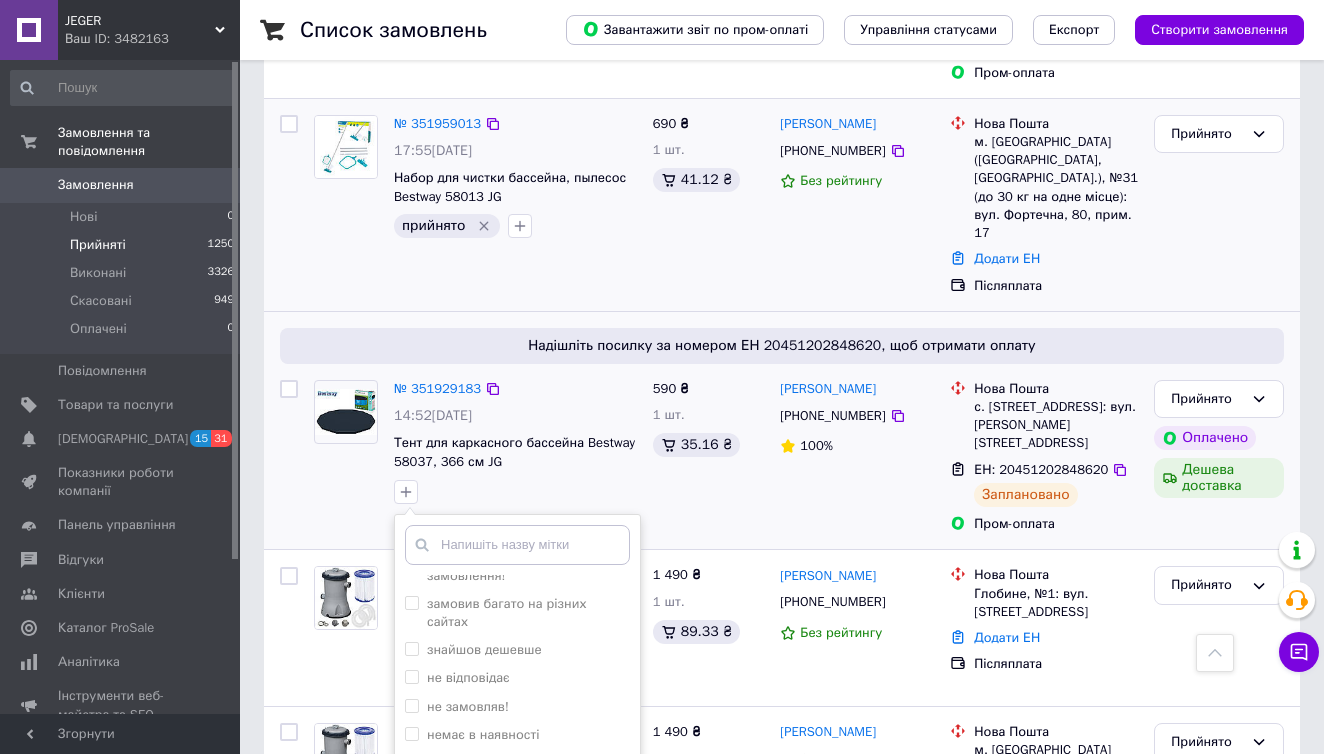 scroll, scrollTop: 215, scrollLeft: 0, axis: vertical 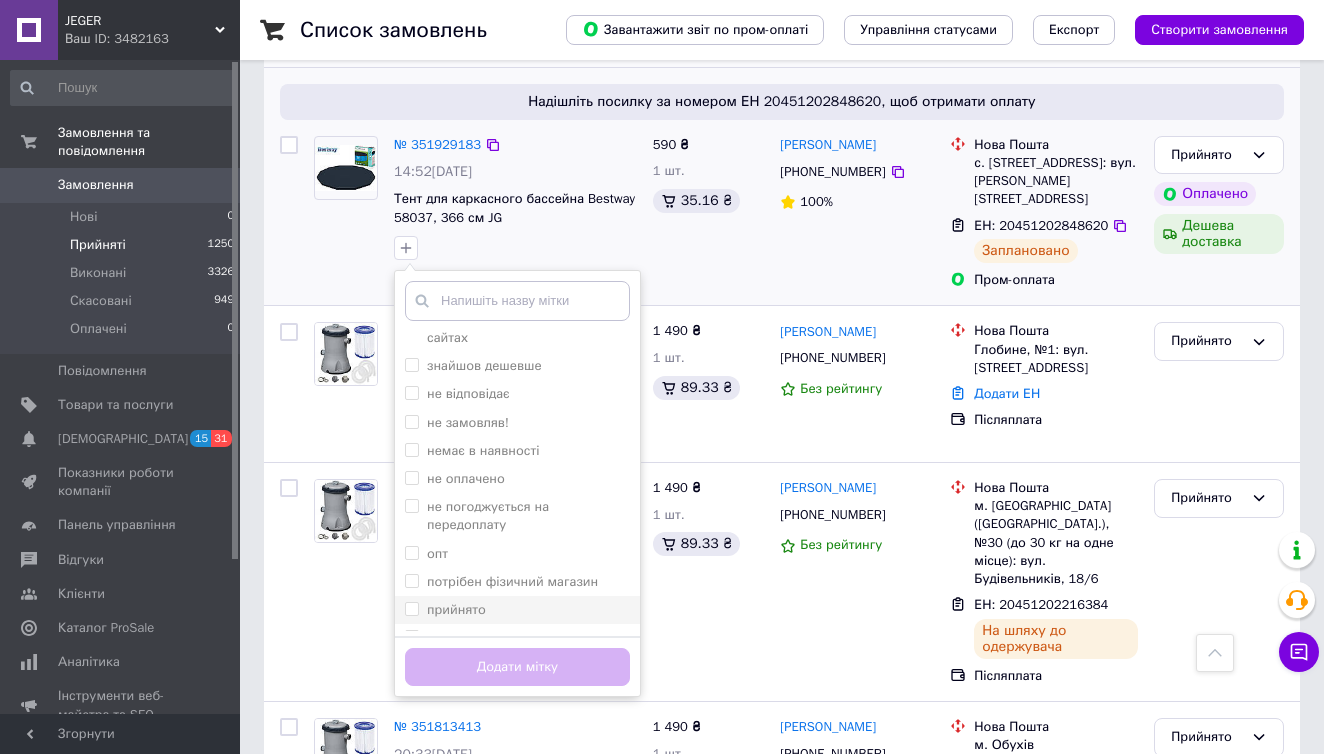 click on "прийнято" at bounding box center [517, 610] 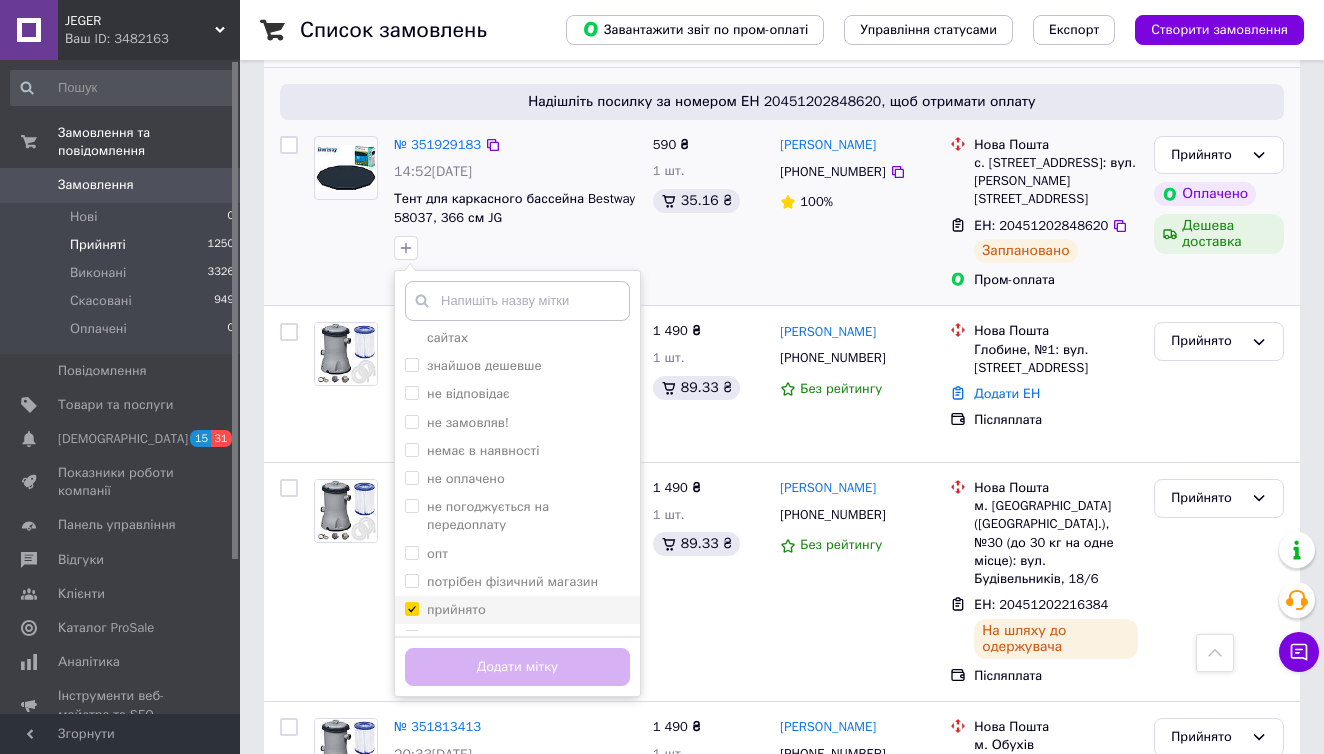 checkbox on "true" 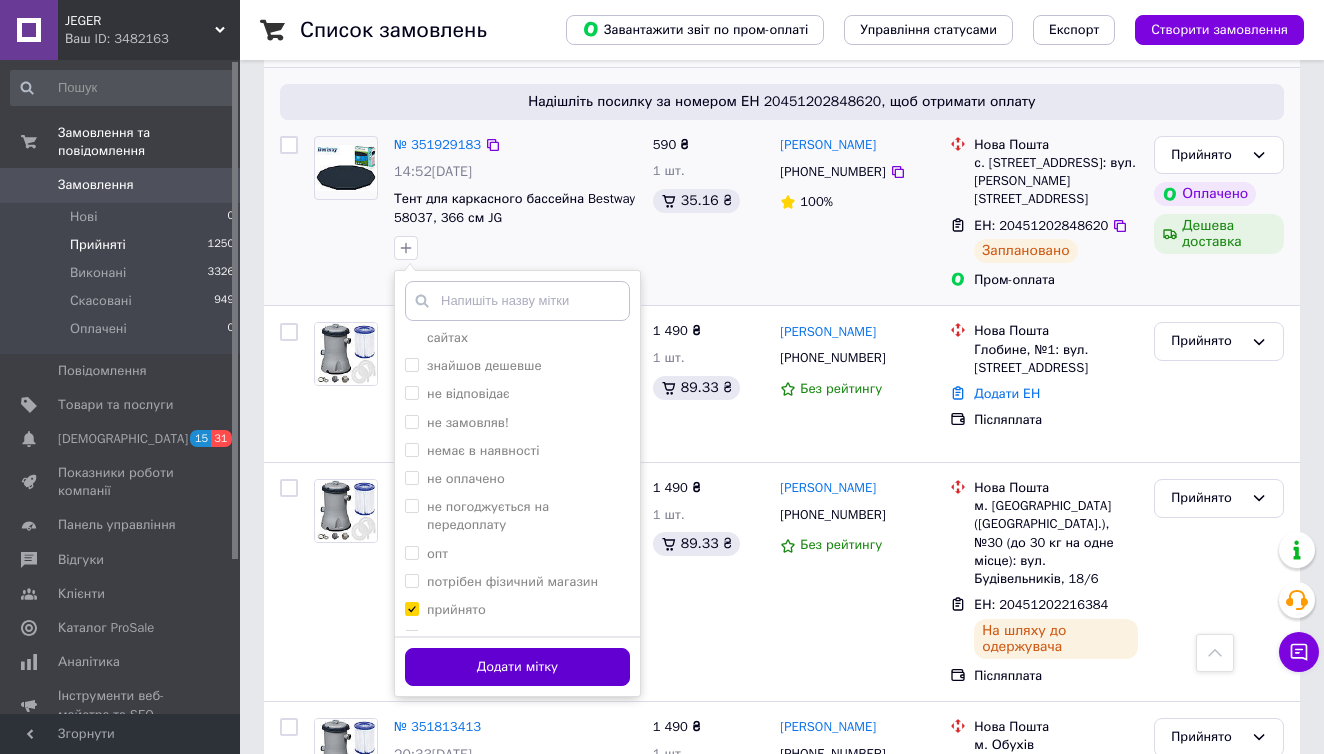 click on "Додати мітку" at bounding box center [517, 667] 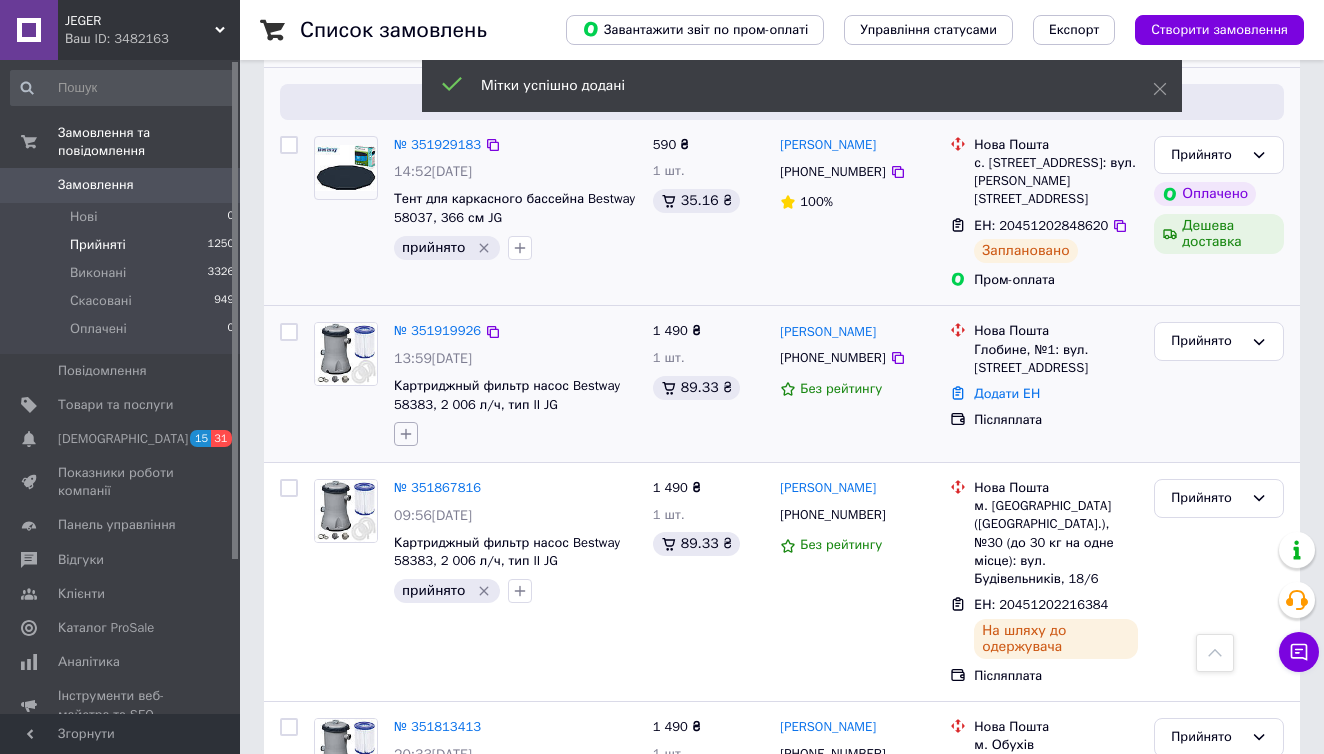 click 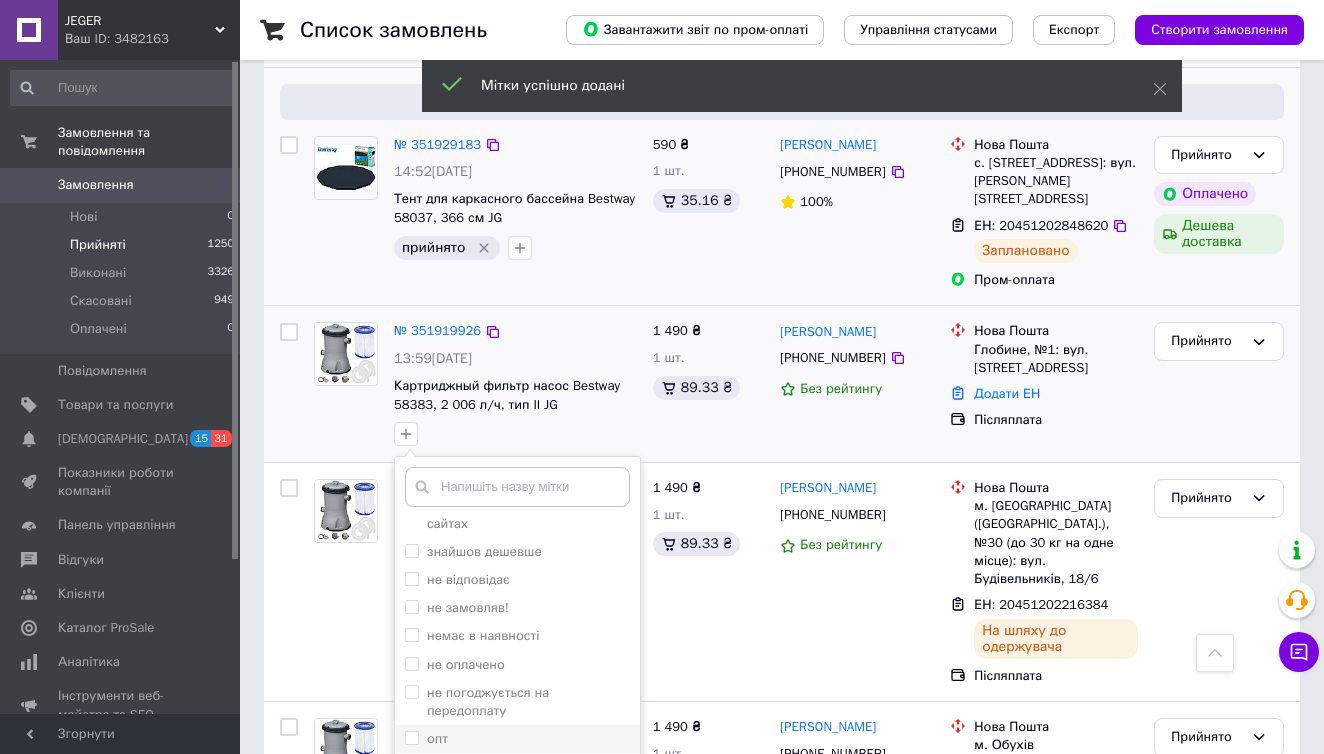 scroll, scrollTop: 212, scrollLeft: 0, axis: vertical 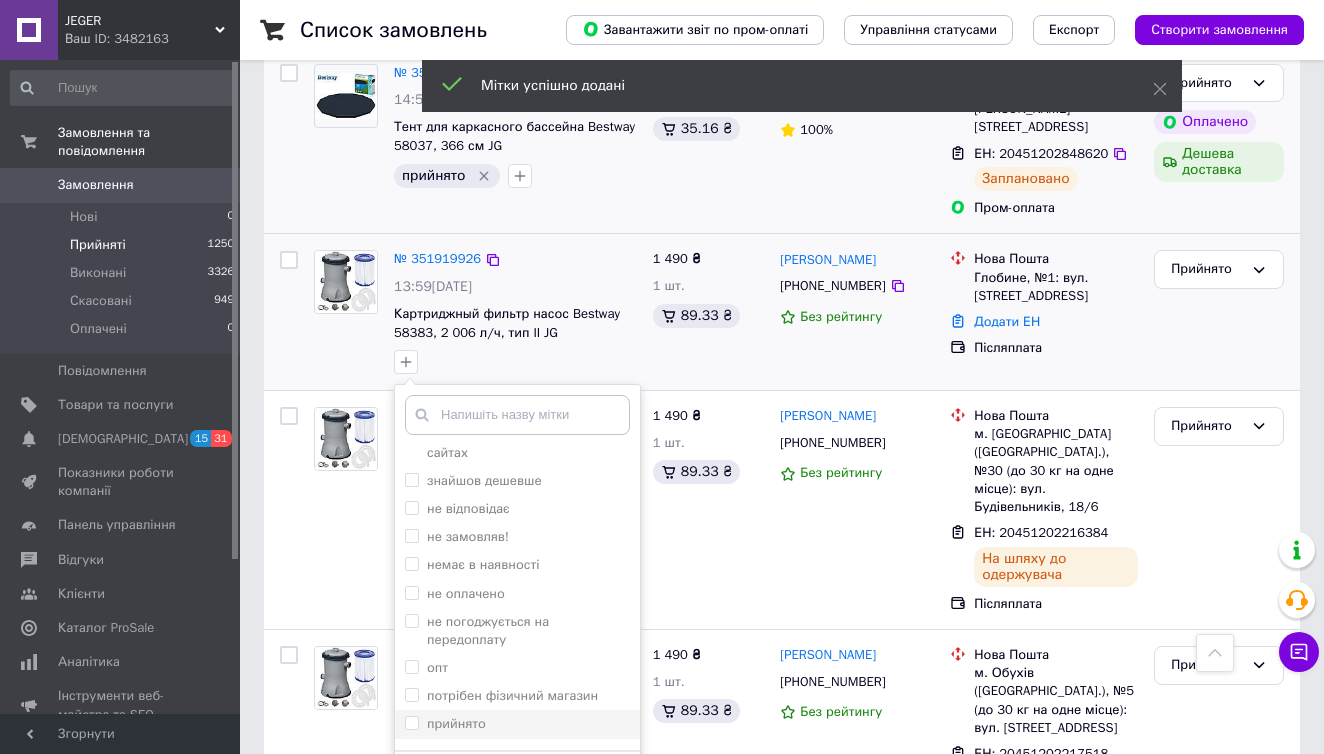 click on "прийнято" at bounding box center [517, 724] 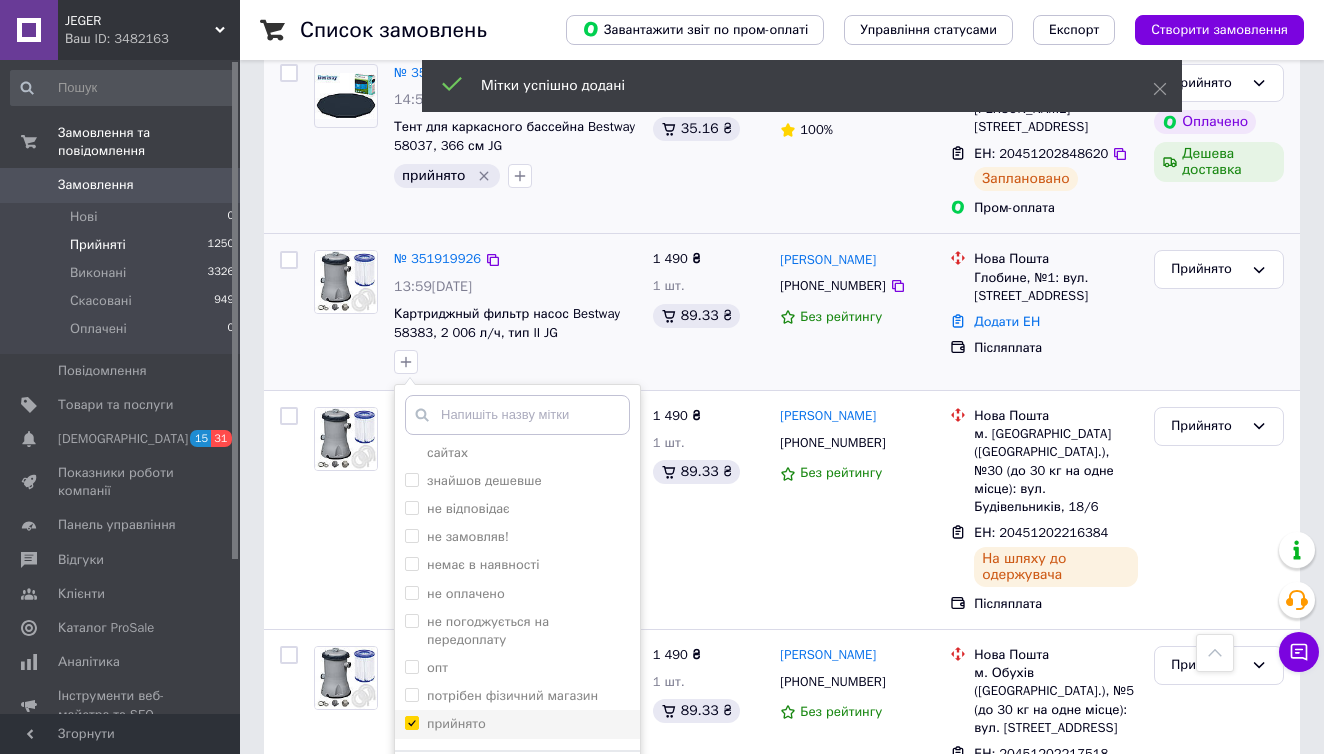 checkbox on "true" 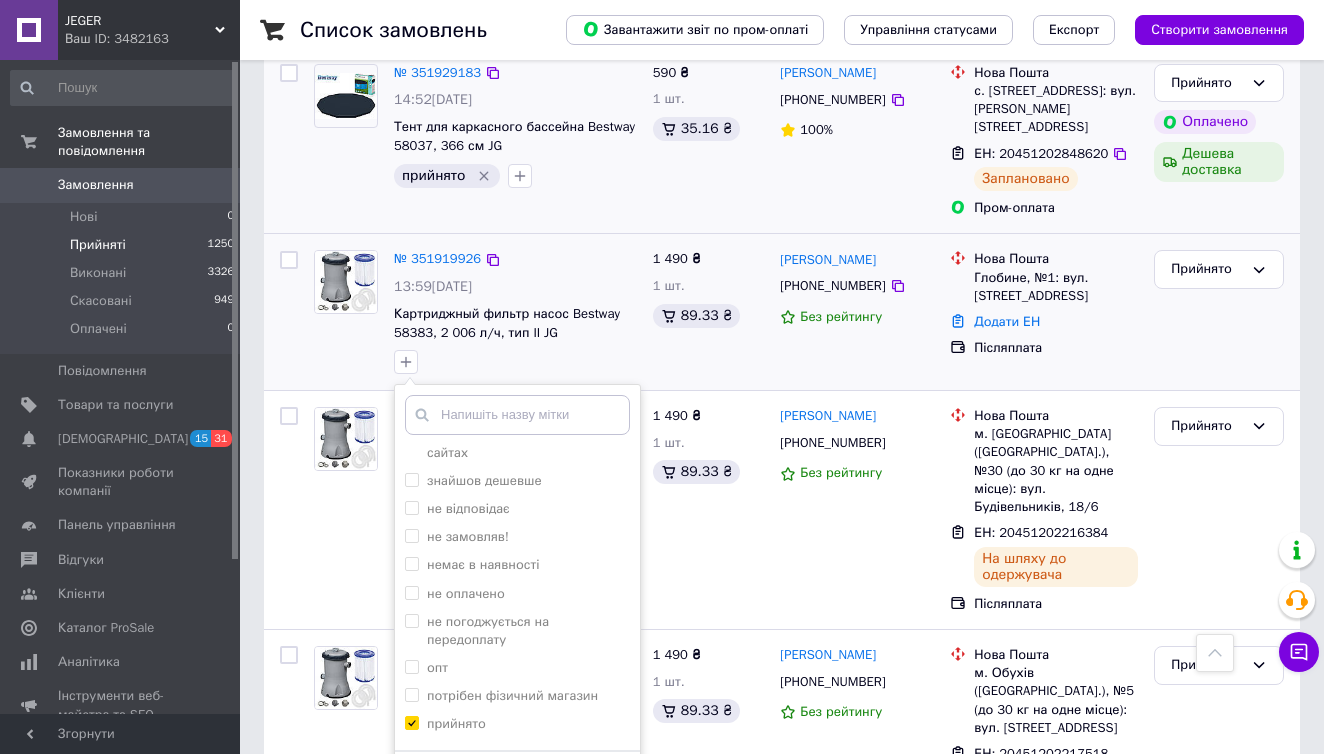 click on "Додати мітку" at bounding box center [517, 781] 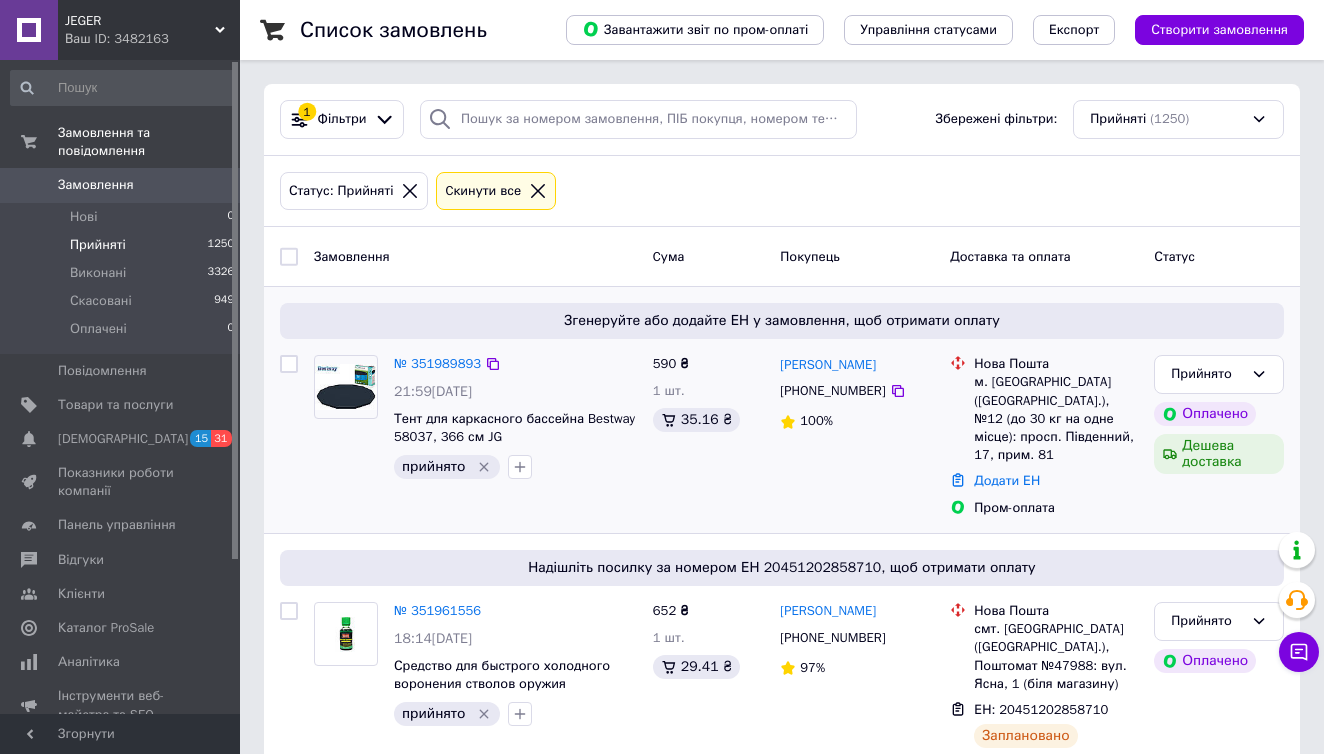 scroll, scrollTop: 0, scrollLeft: 0, axis: both 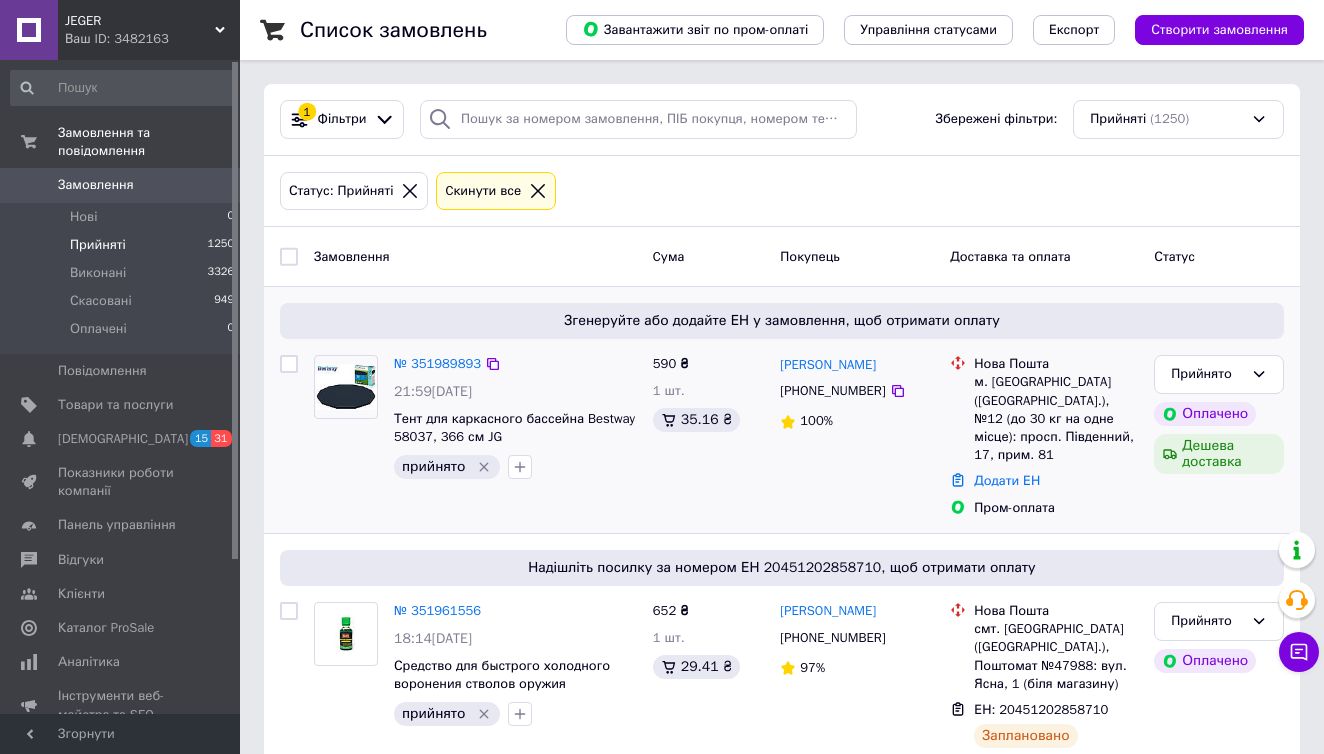 click on "Завантажити звіт по пром-оплаті Управління статусами Експорт Створити замовлення" at bounding box center (915, 30) 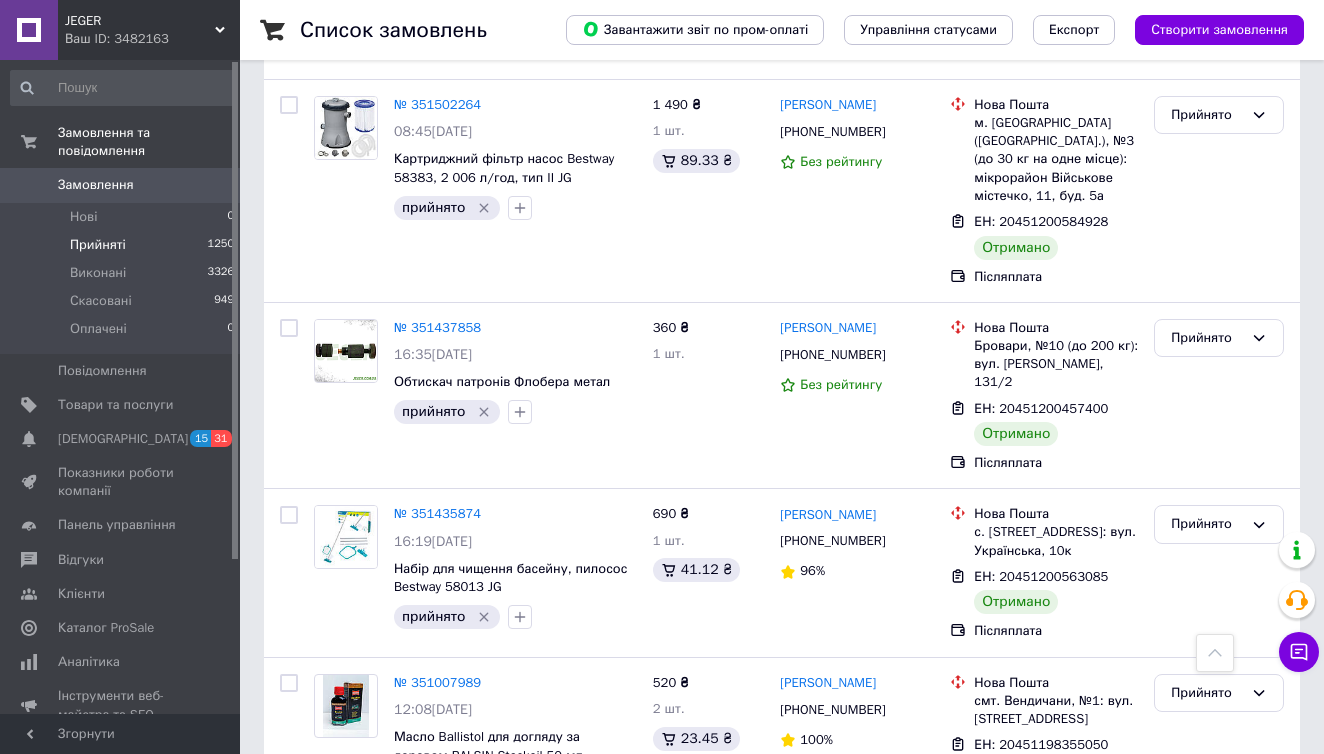 scroll, scrollTop: 3607, scrollLeft: 0, axis: vertical 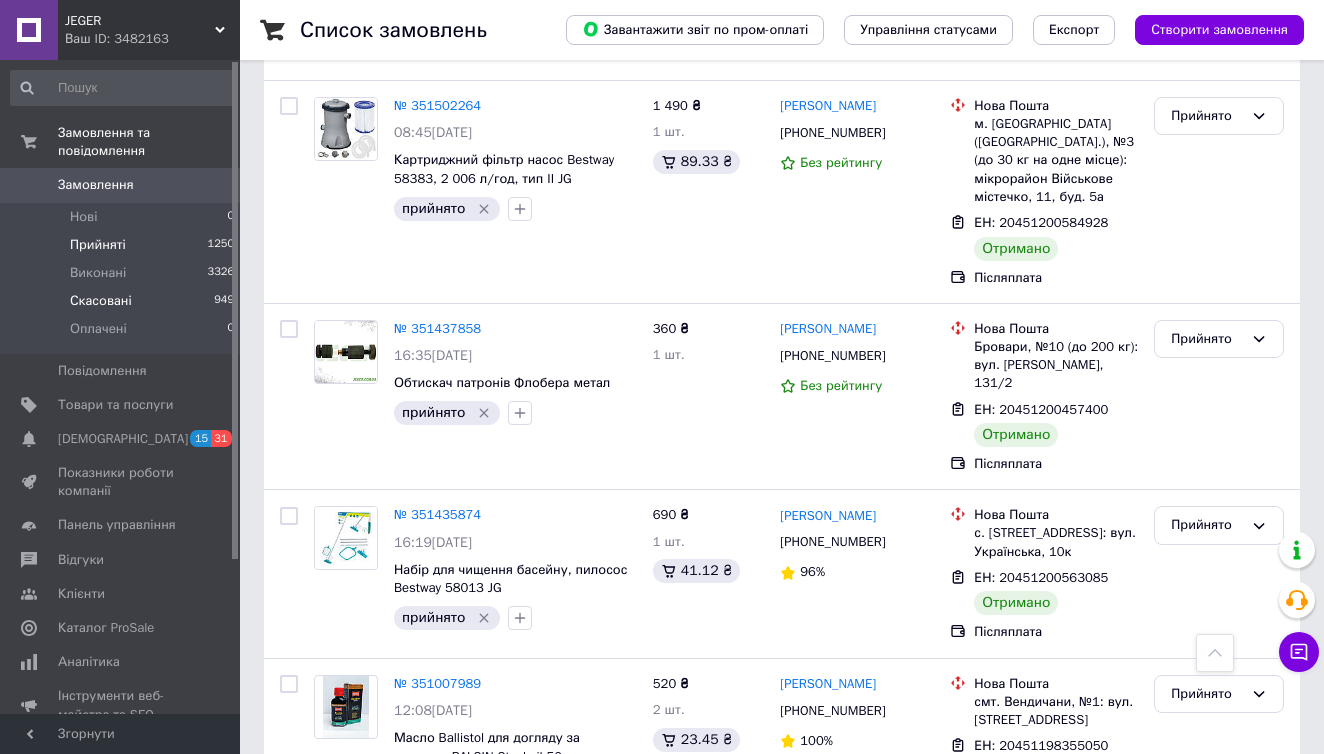 click on "Скасовані 949" at bounding box center [123, 301] 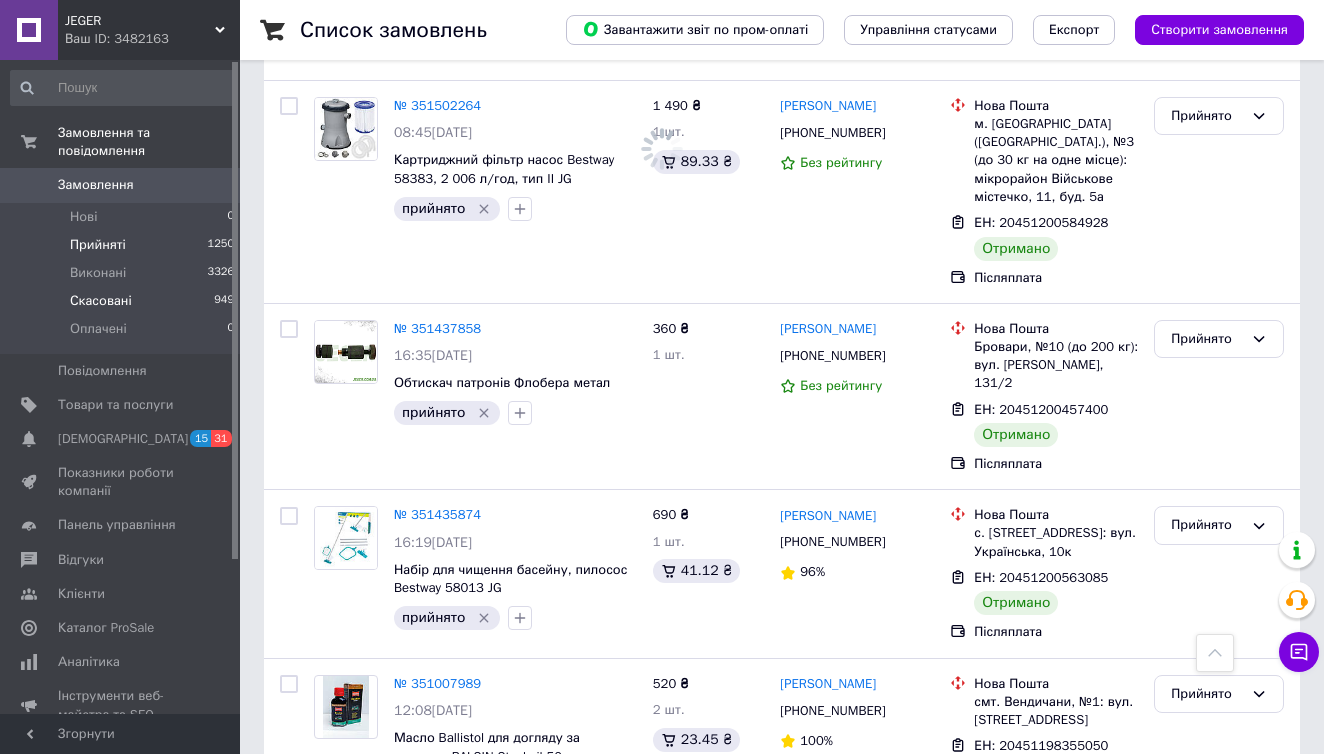 scroll, scrollTop: 0, scrollLeft: 0, axis: both 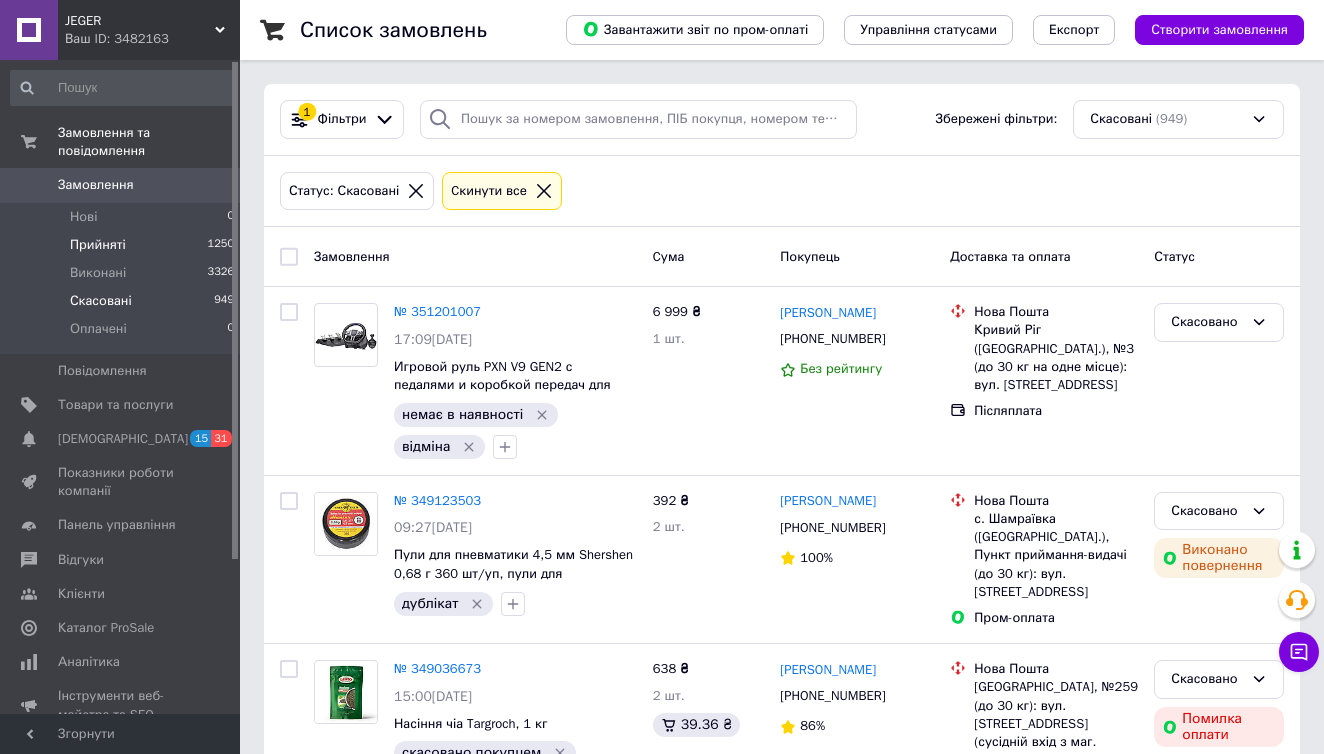 click on "Прийняті 1250" at bounding box center (123, 245) 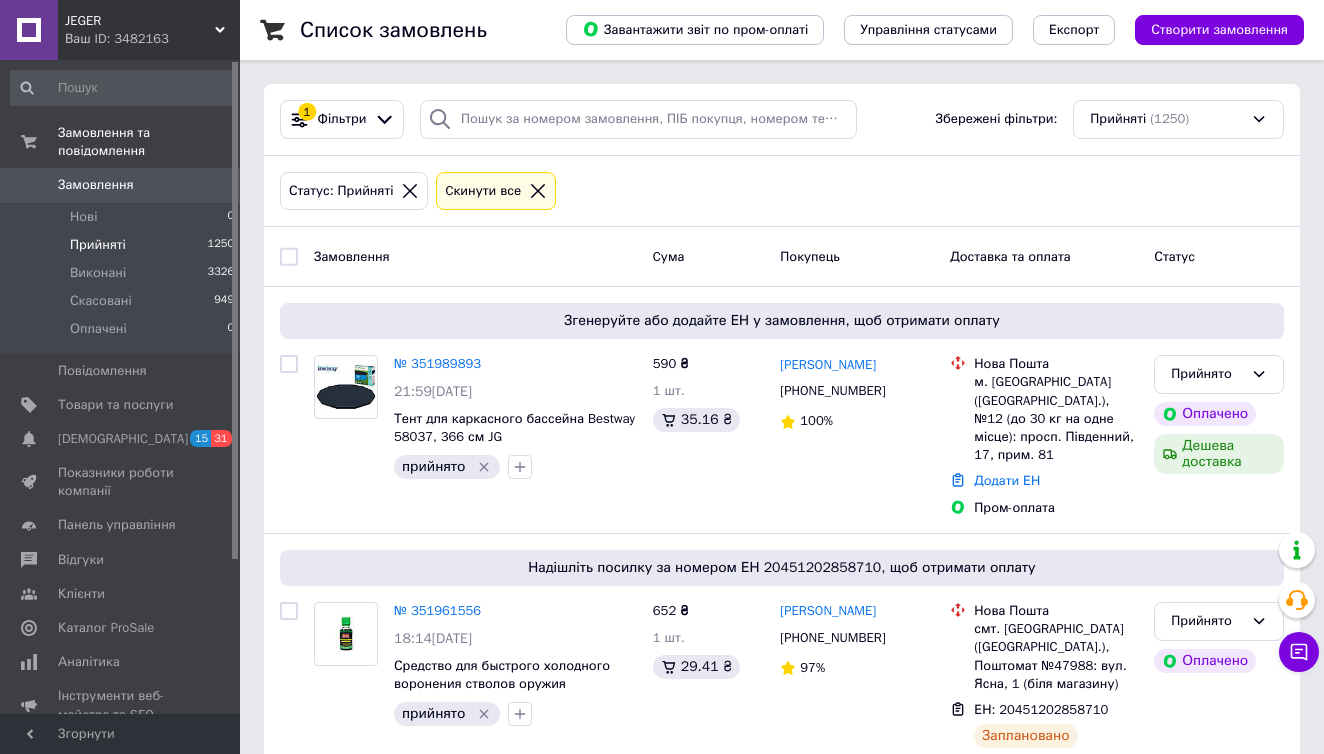 click on "Прийняті 1250" at bounding box center (123, 245) 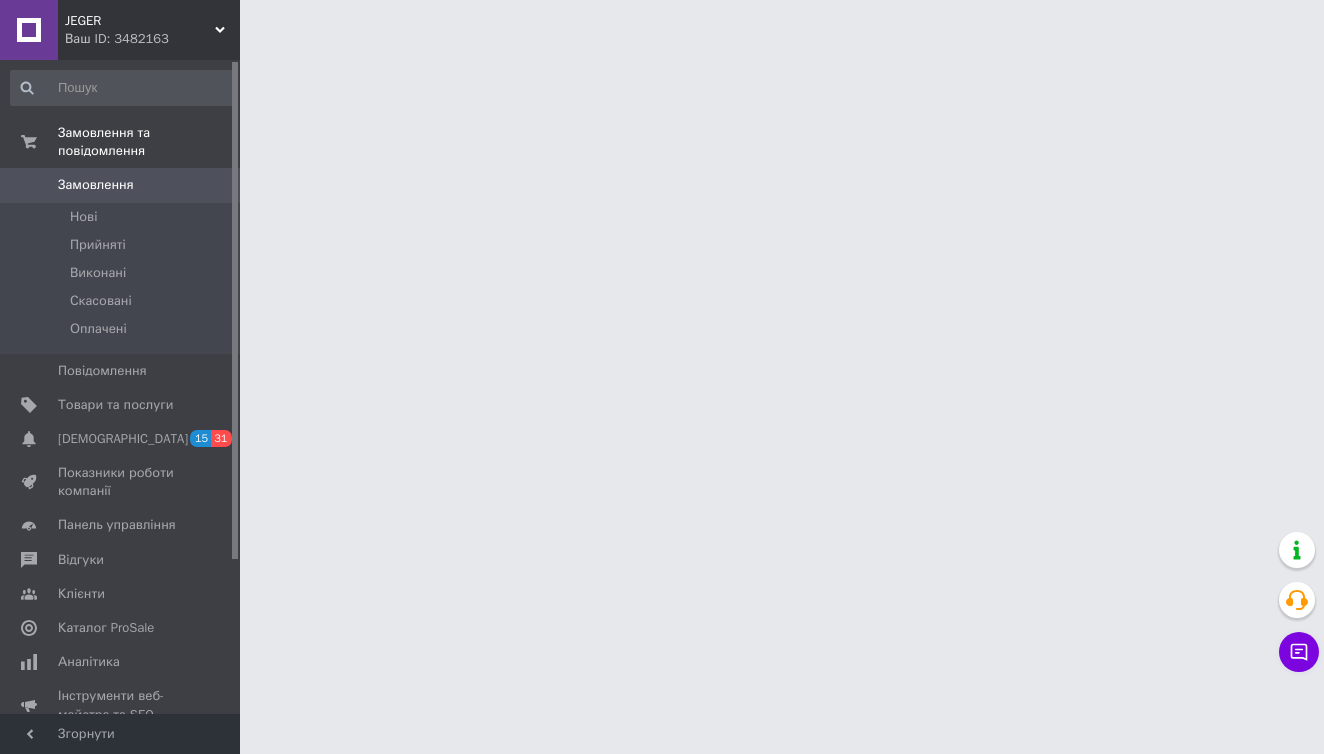scroll, scrollTop: 0, scrollLeft: 0, axis: both 